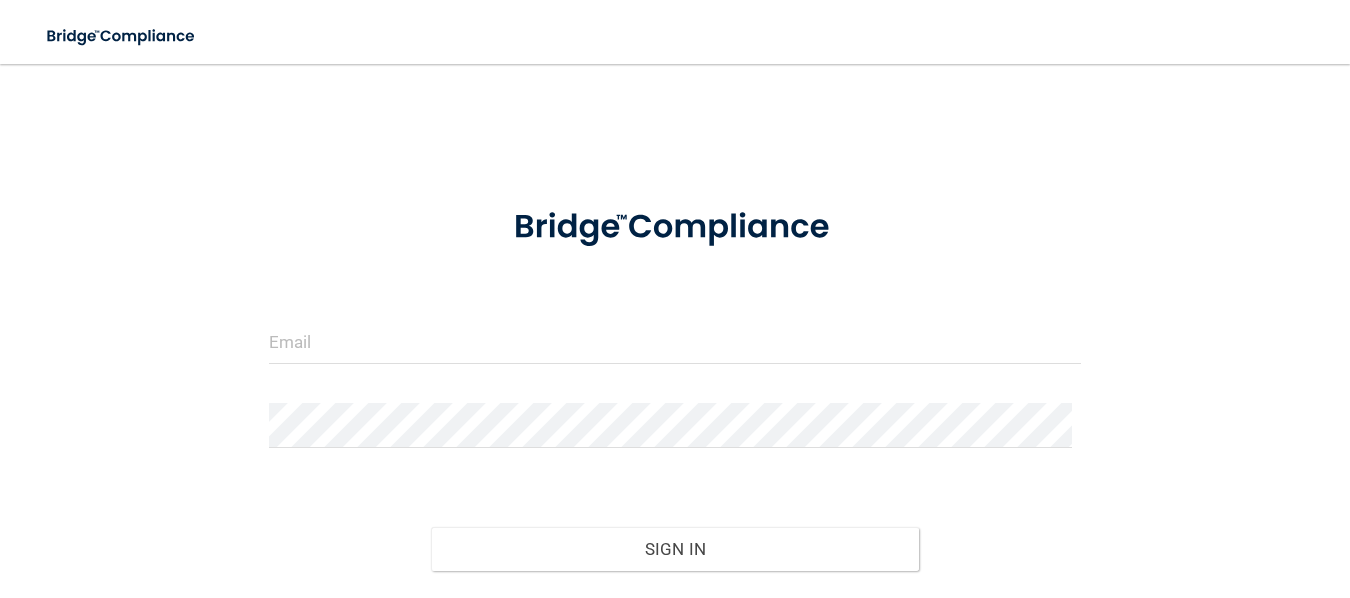 scroll, scrollTop: 0, scrollLeft: 0, axis: both 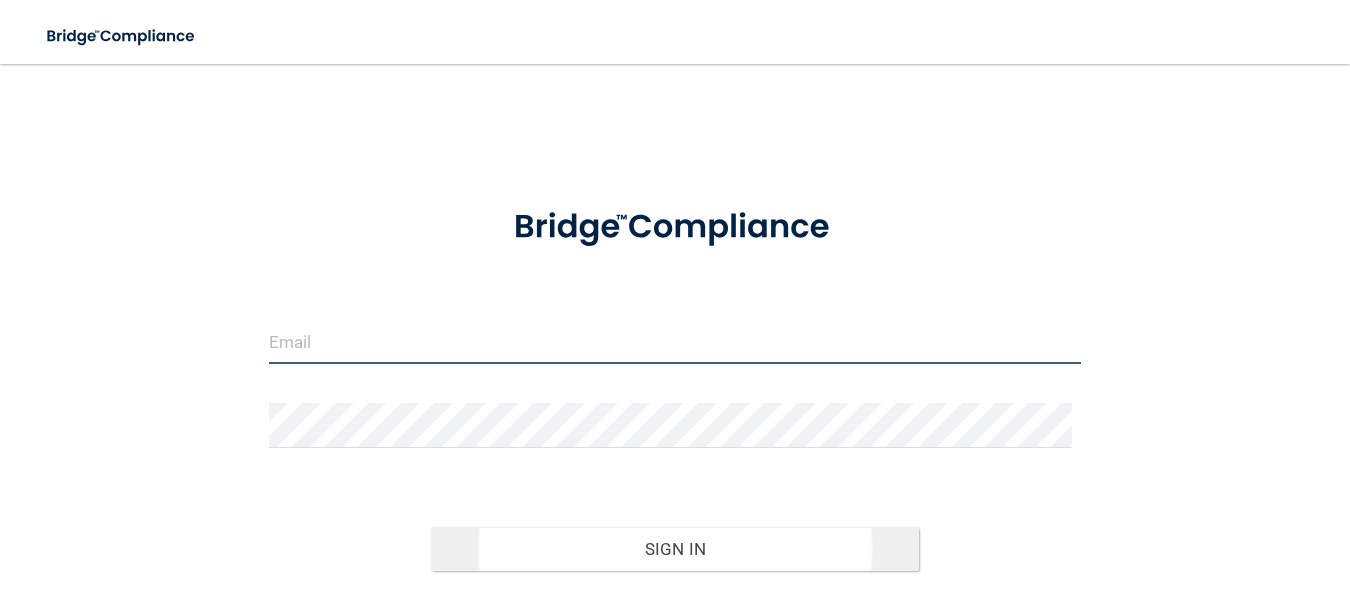 type on "[EMAIL]" 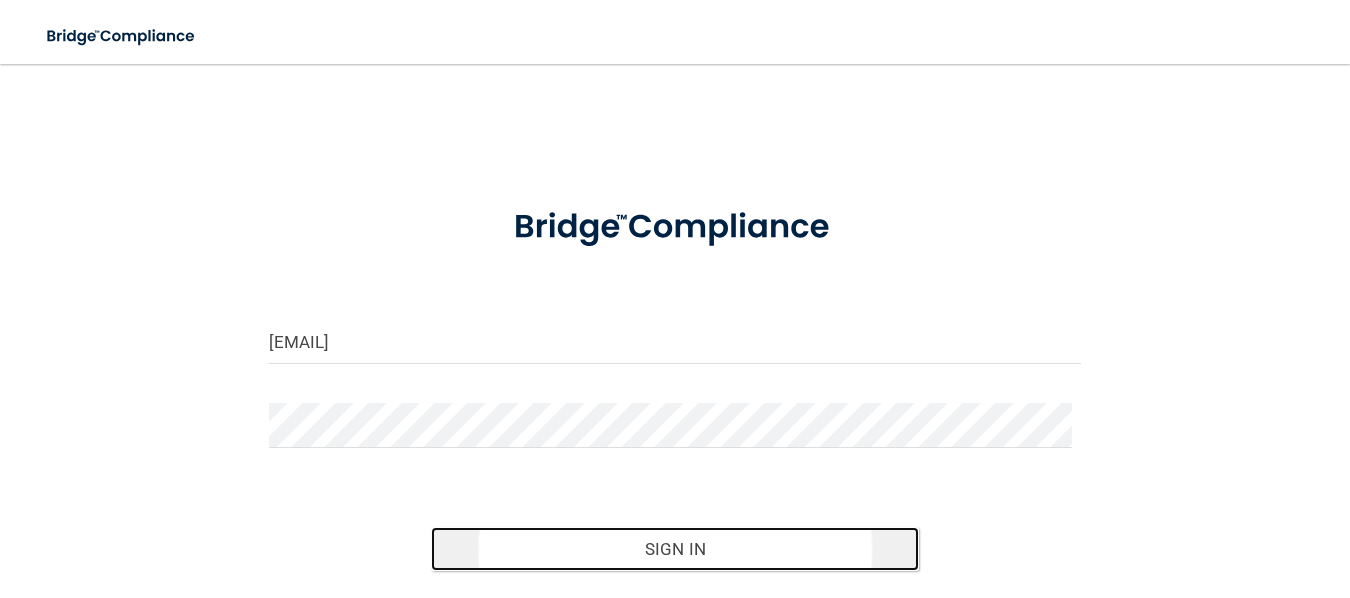 click on "Sign In" at bounding box center (675, 549) 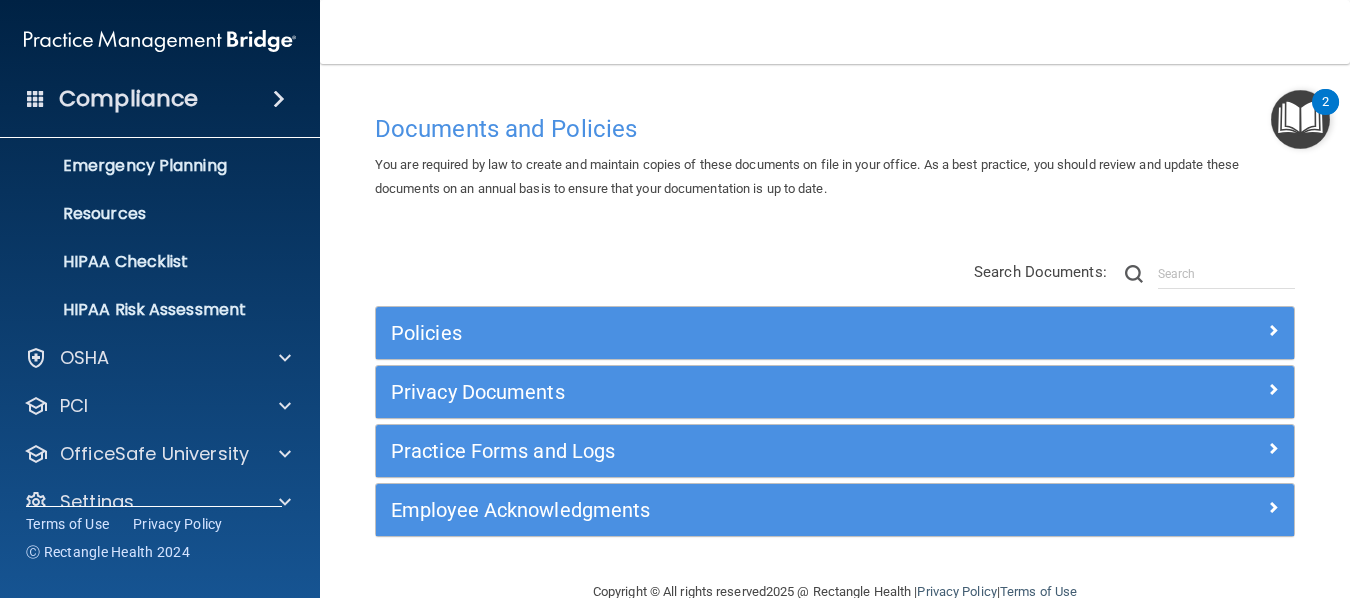 scroll, scrollTop: 232, scrollLeft: 0, axis: vertical 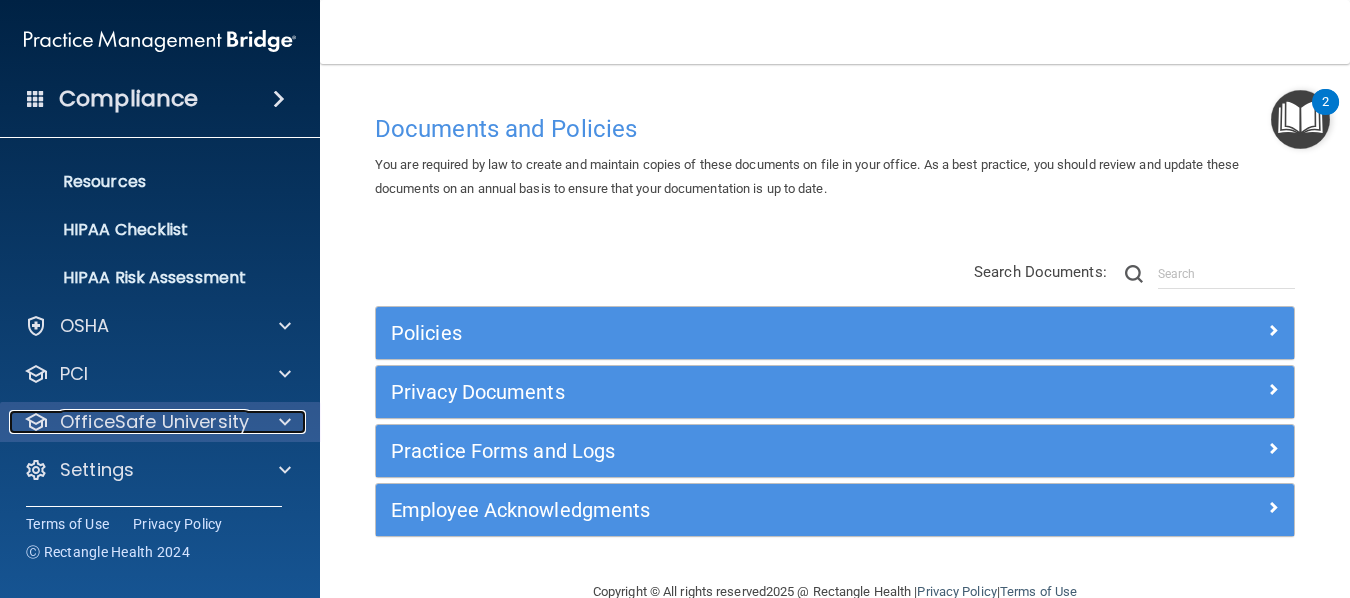 click at bounding box center (282, 422) 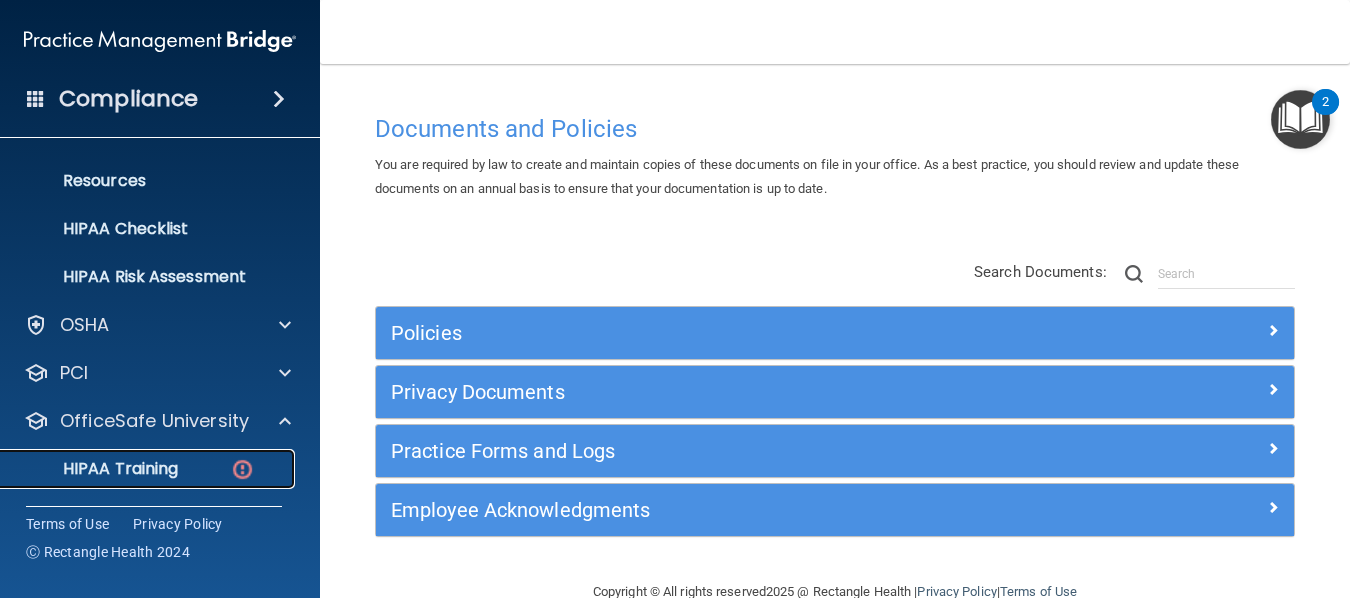 click at bounding box center (242, 469) 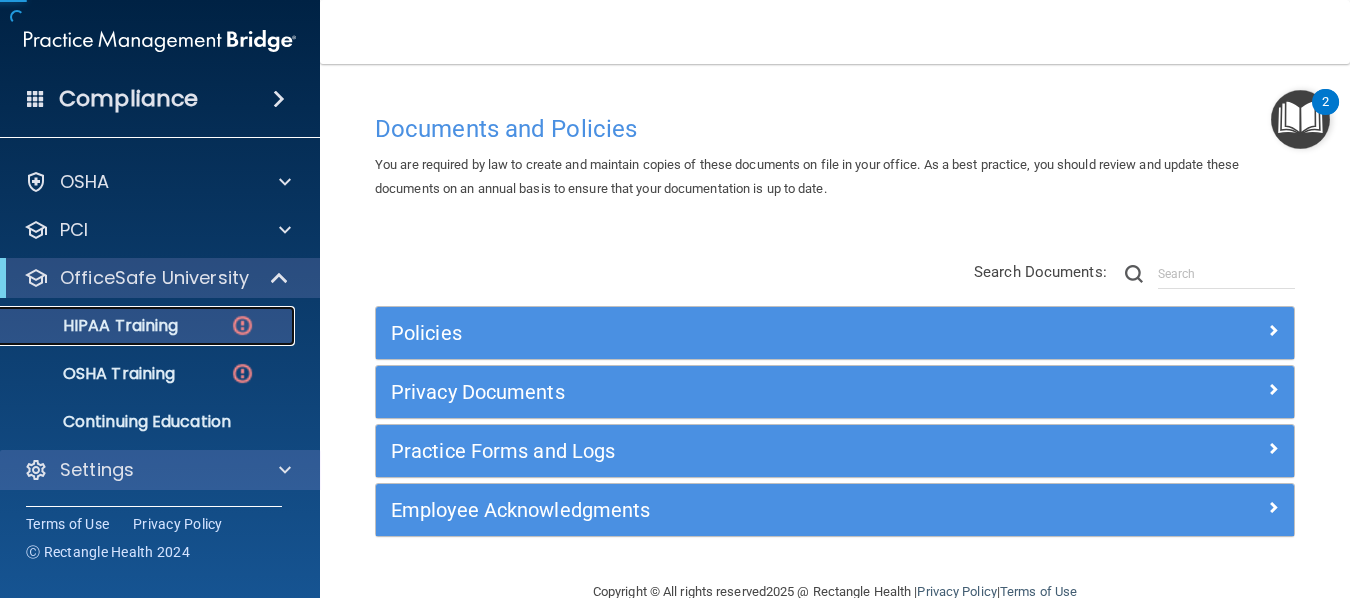 scroll, scrollTop: 40, scrollLeft: 0, axis: vertical 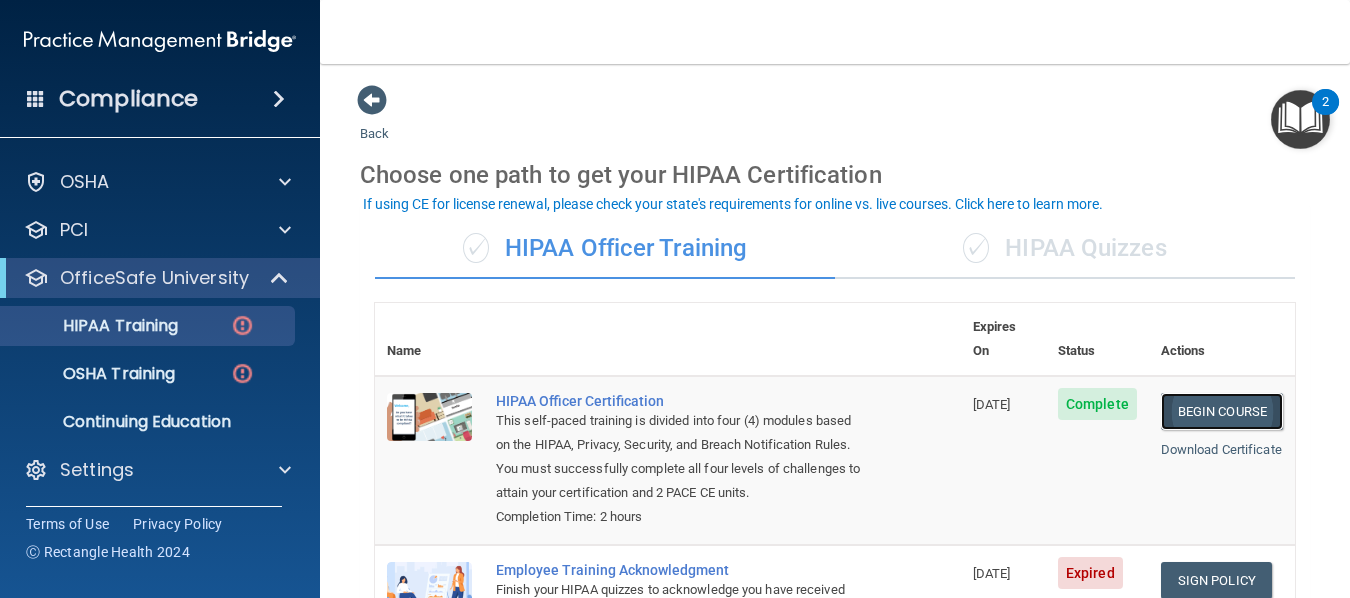 click on "Begin Course" at bounding box center [1222, 411] 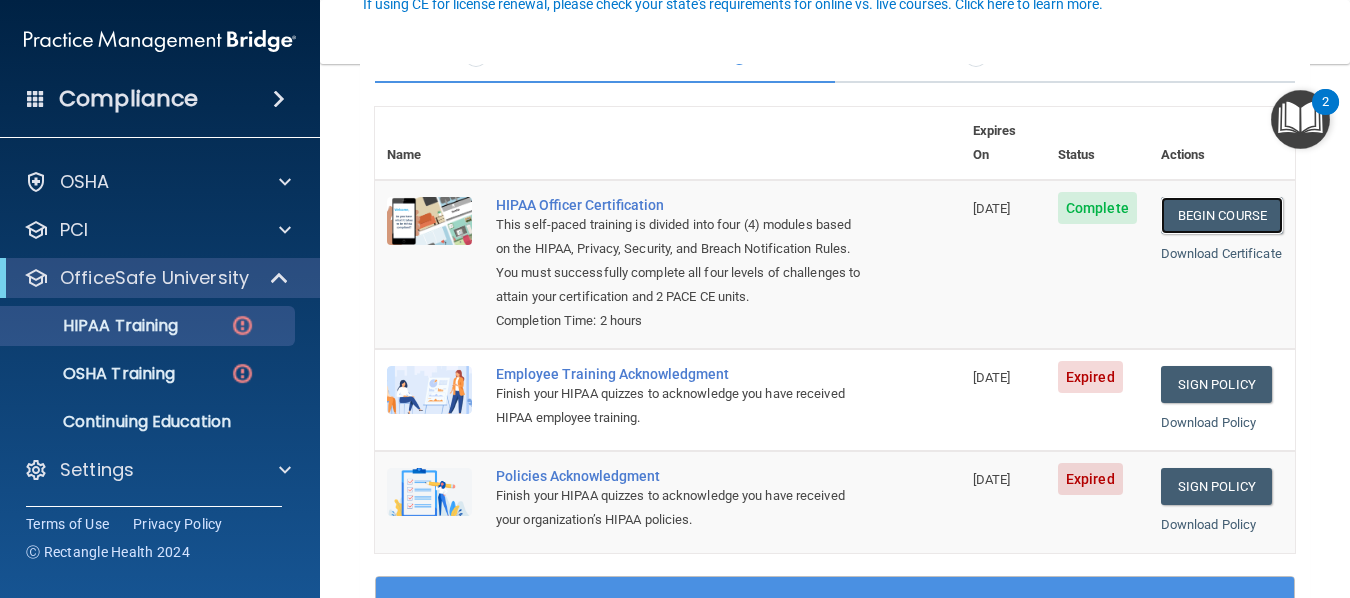scroll, scrollTop: 200, scrollLeft: 0, axis: vertical 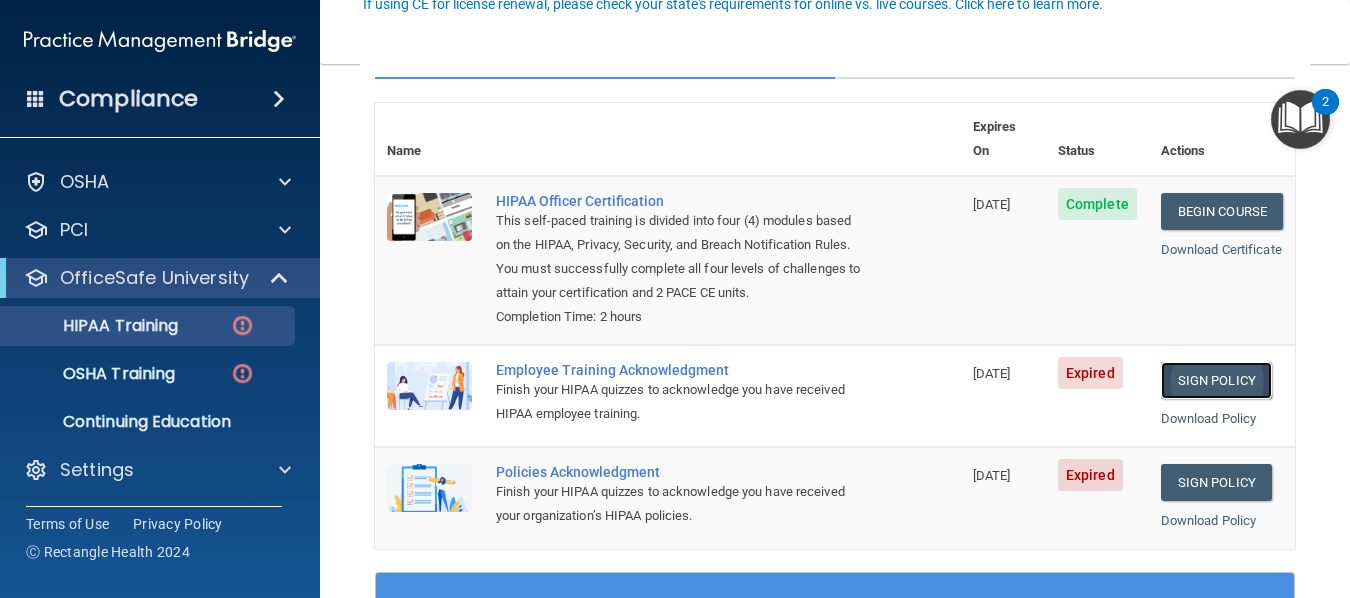 click on "Sign Policy" at bounding box center [1216, 380] 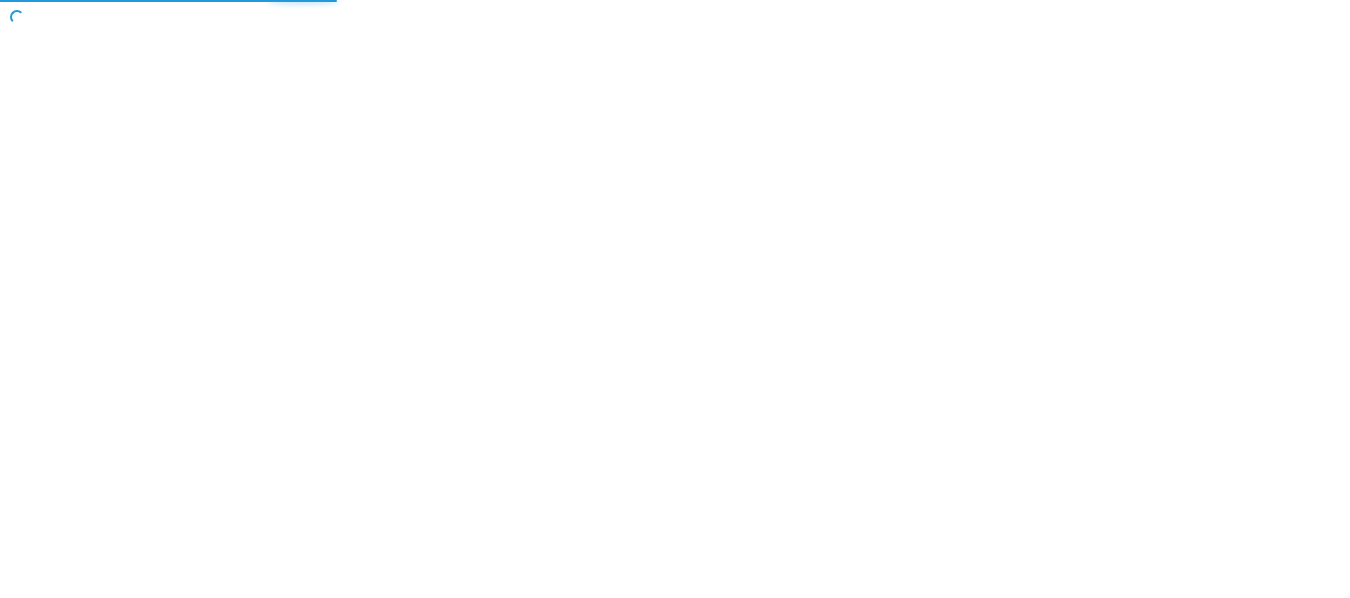 scroll, scrollTop: 0, scrollLeft: 0, axis: both 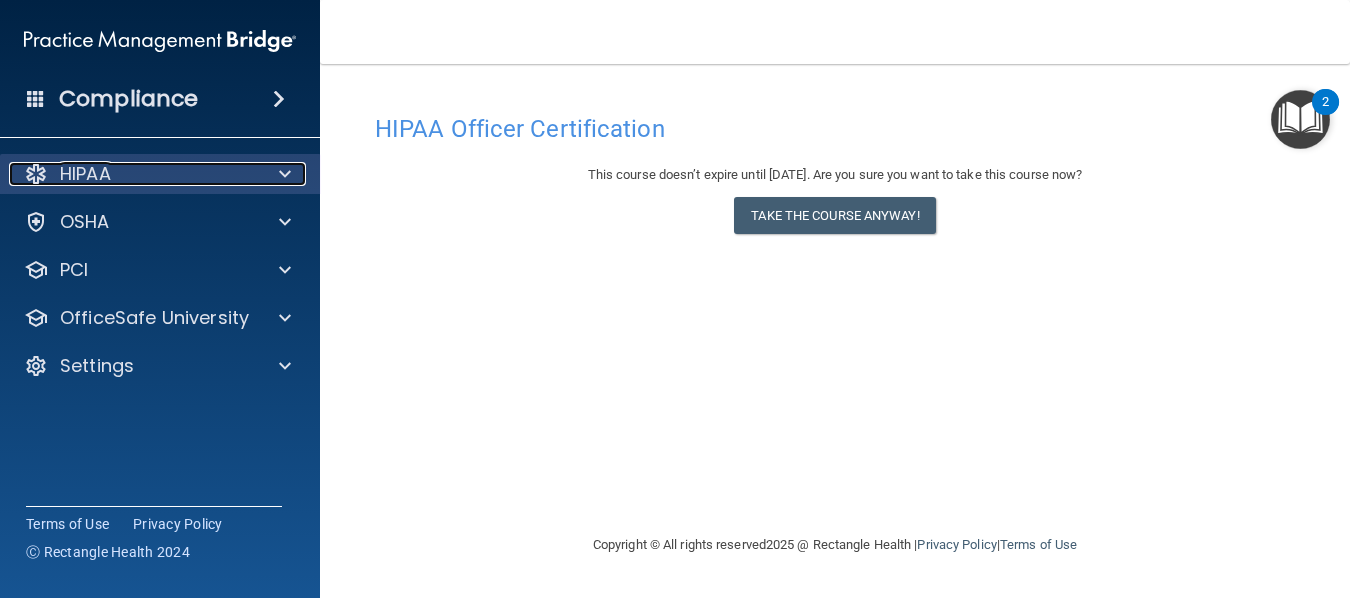 click at bounding box center (282, 174) 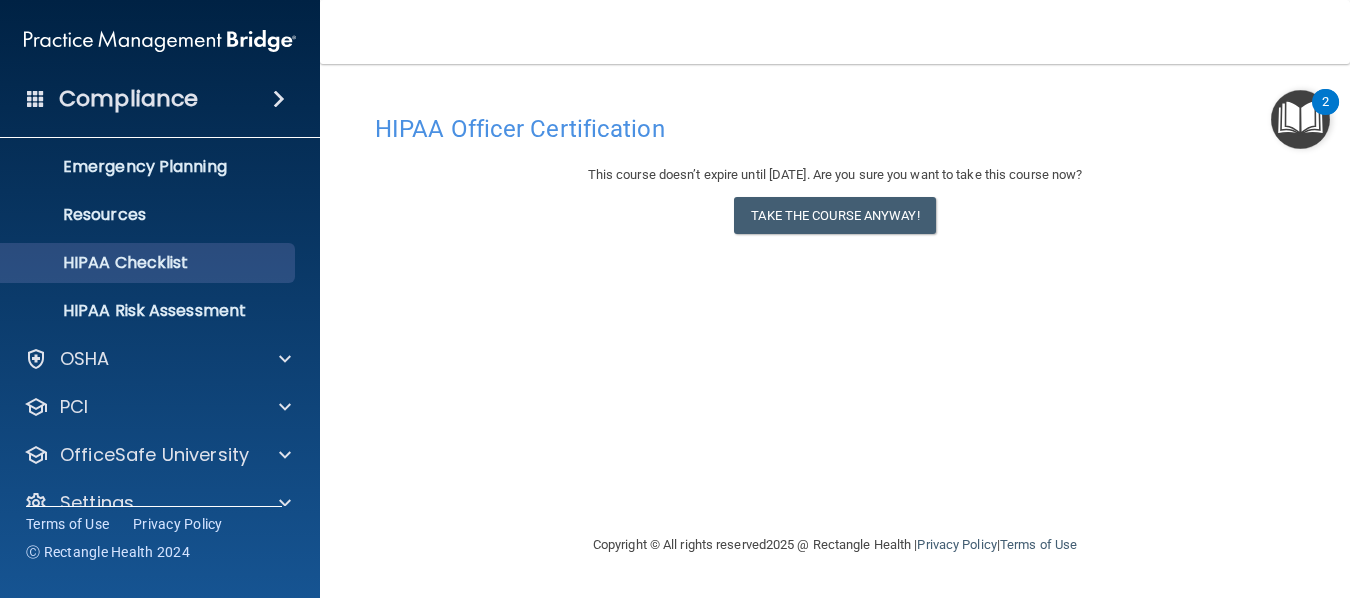 scroll, scrollTop: 232, scrollLeft: 0, axis: vertical 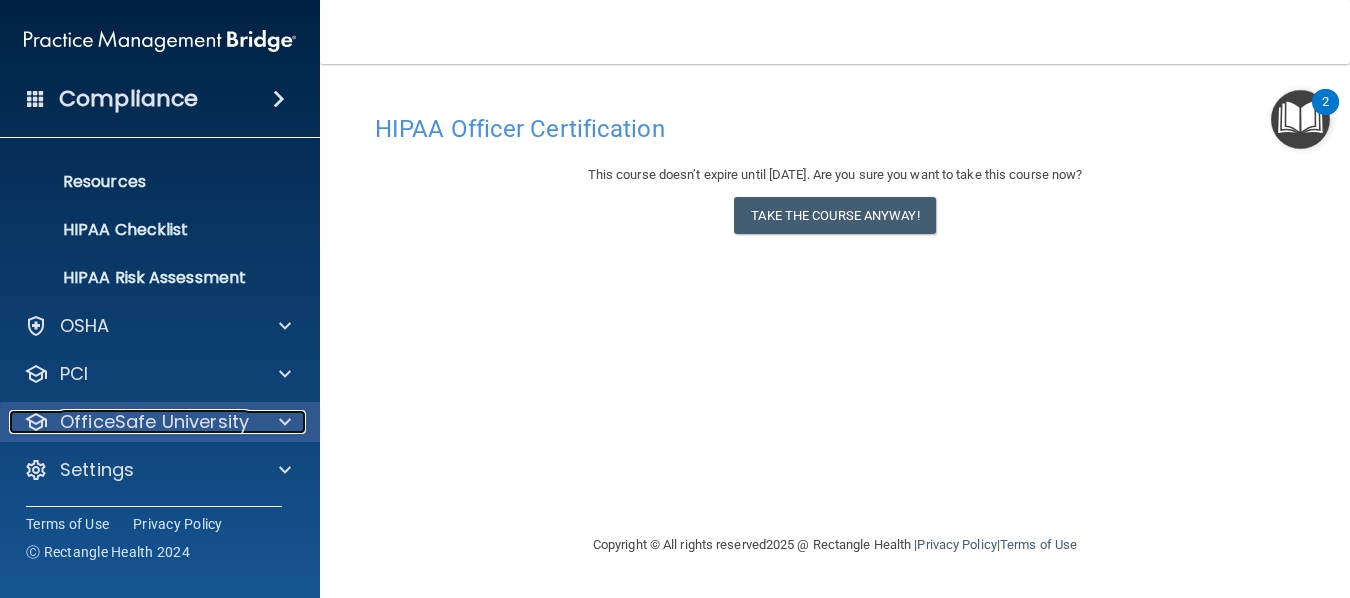 click at bounding box center [285, 422] 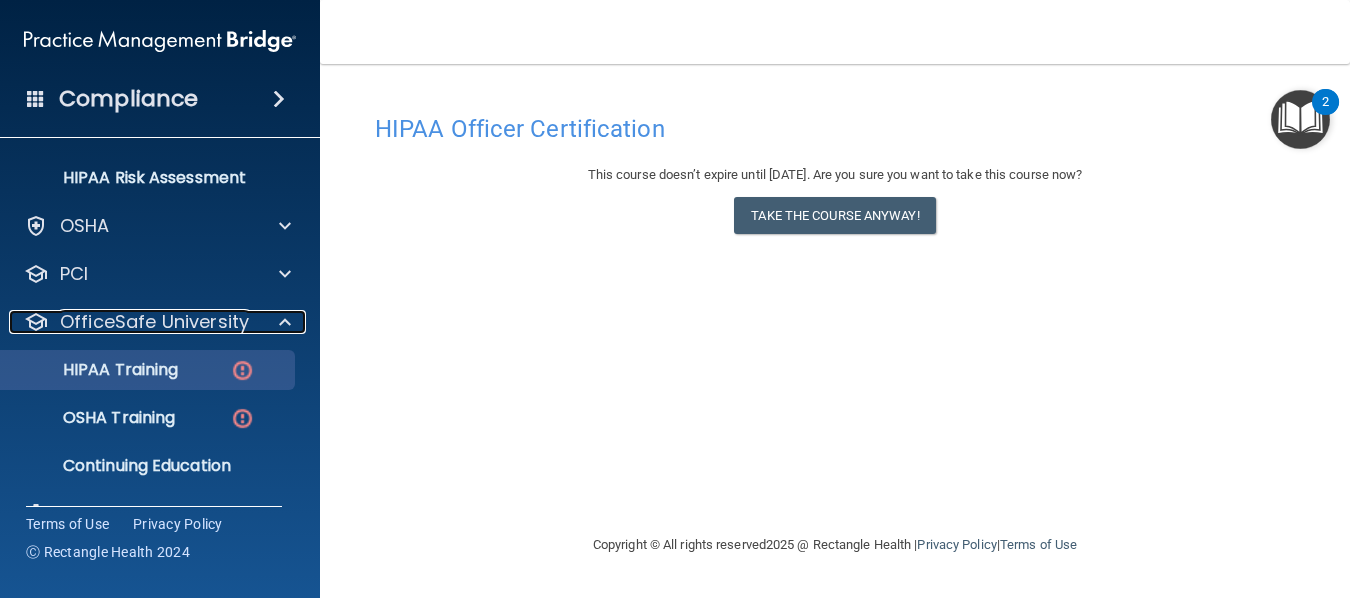 scroll, scrollTop: 332, scrollLeft: 0, axis: vertical 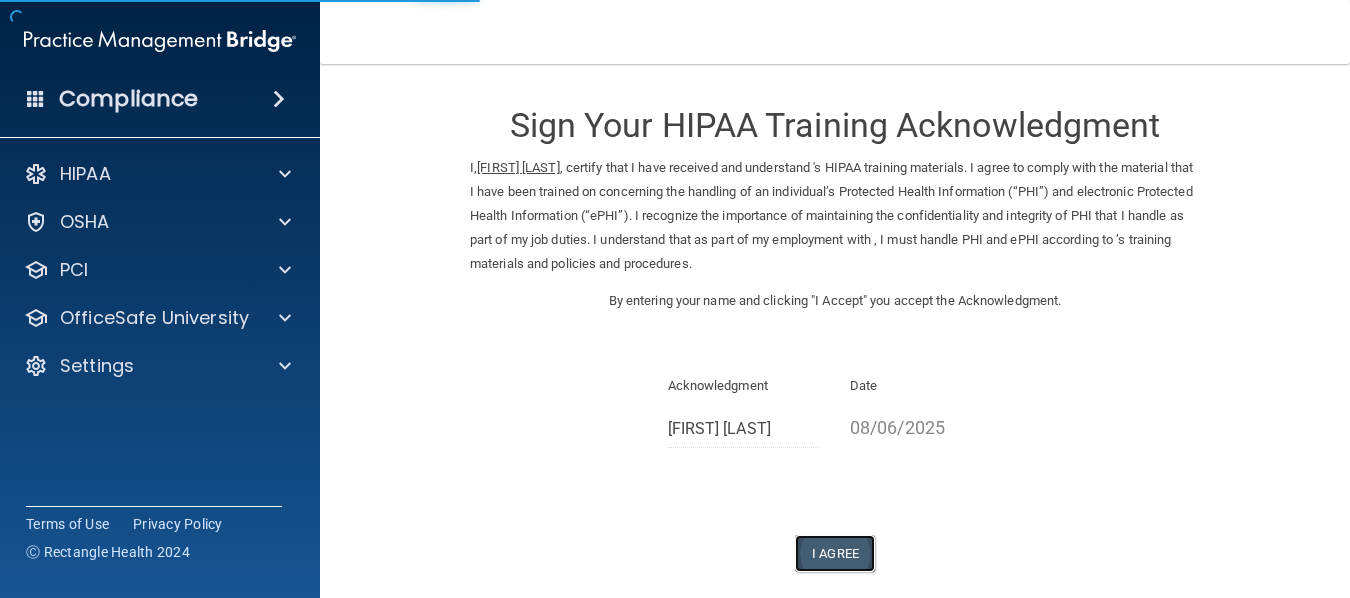 click on "I Agree" at bounding box center (835, 553) 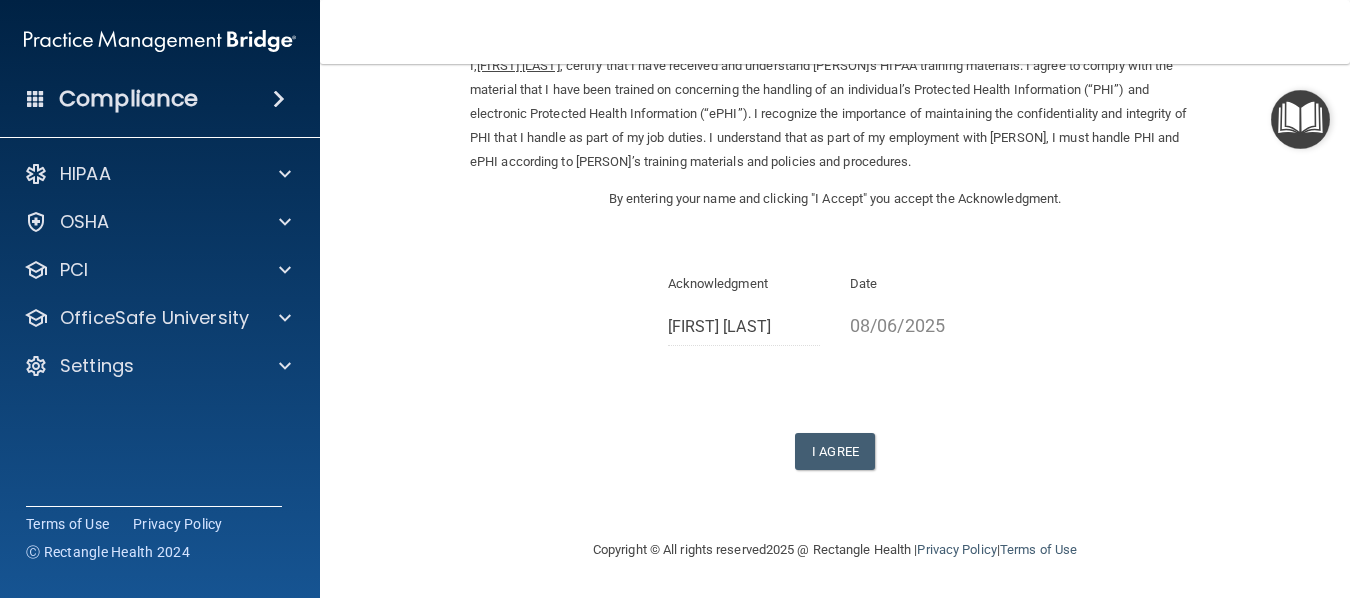 scroll, scrollTop: 126, scrollLeft: 0, axis: vertical 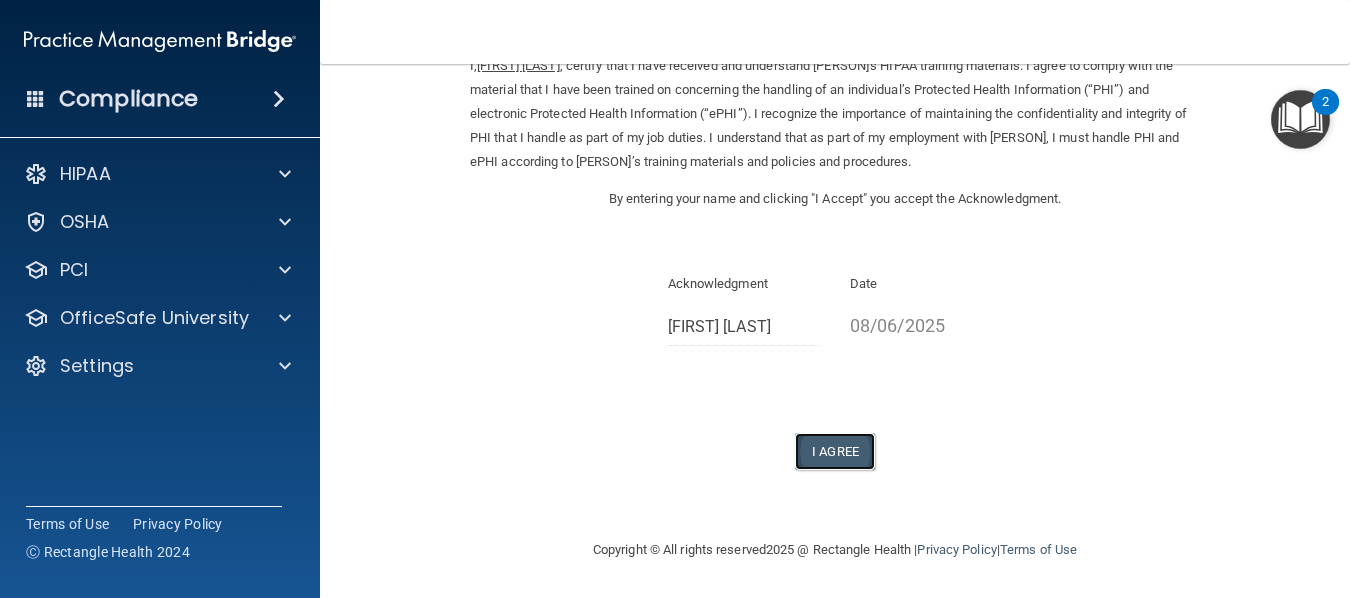 click on "I Agree" at bounding box center (835, 451) 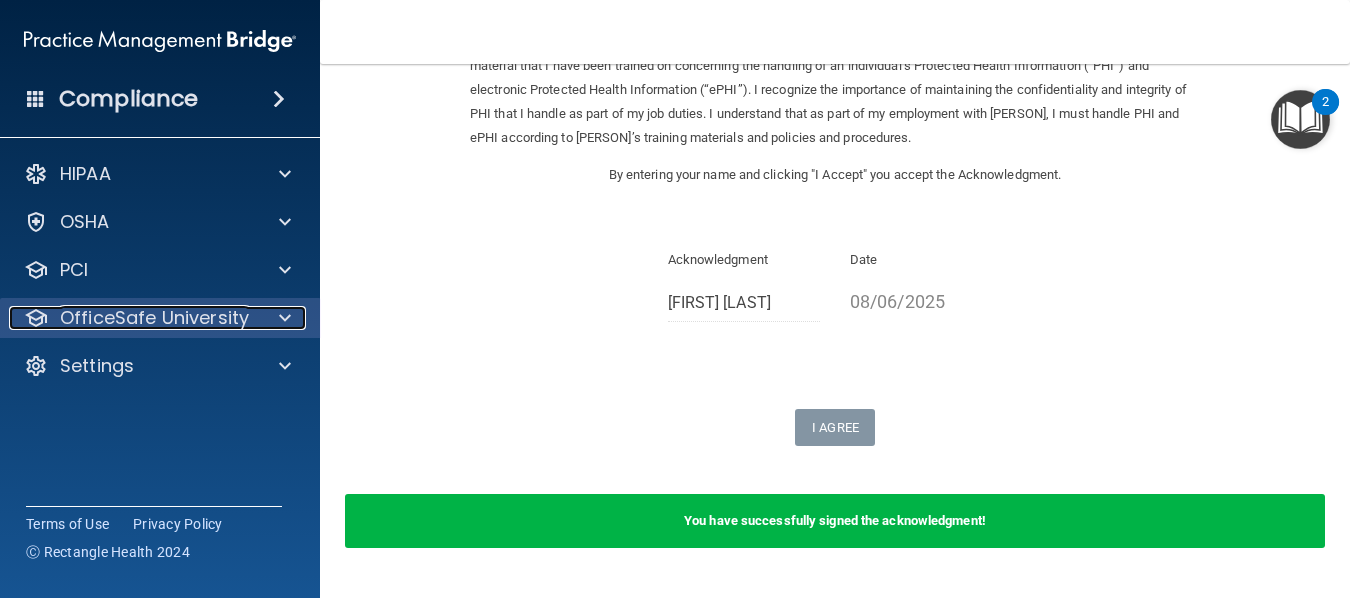 click at bounding box center [285, 318] 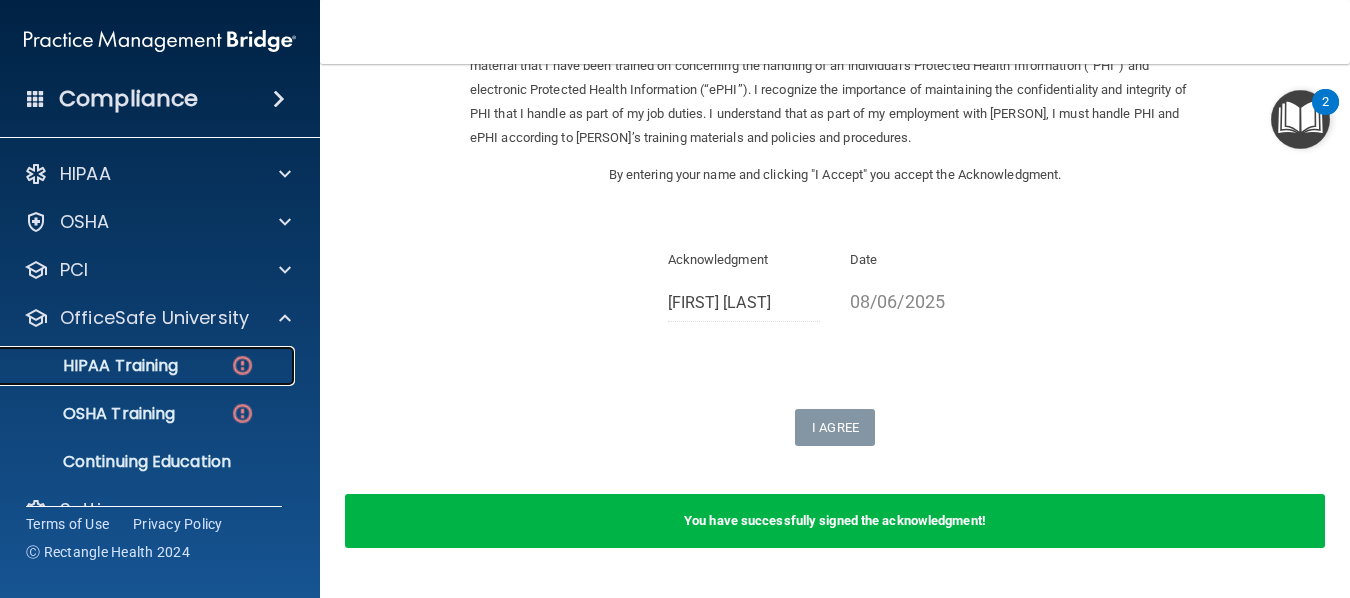 click on "HIPAA Training" at bounding box center [149, 366] 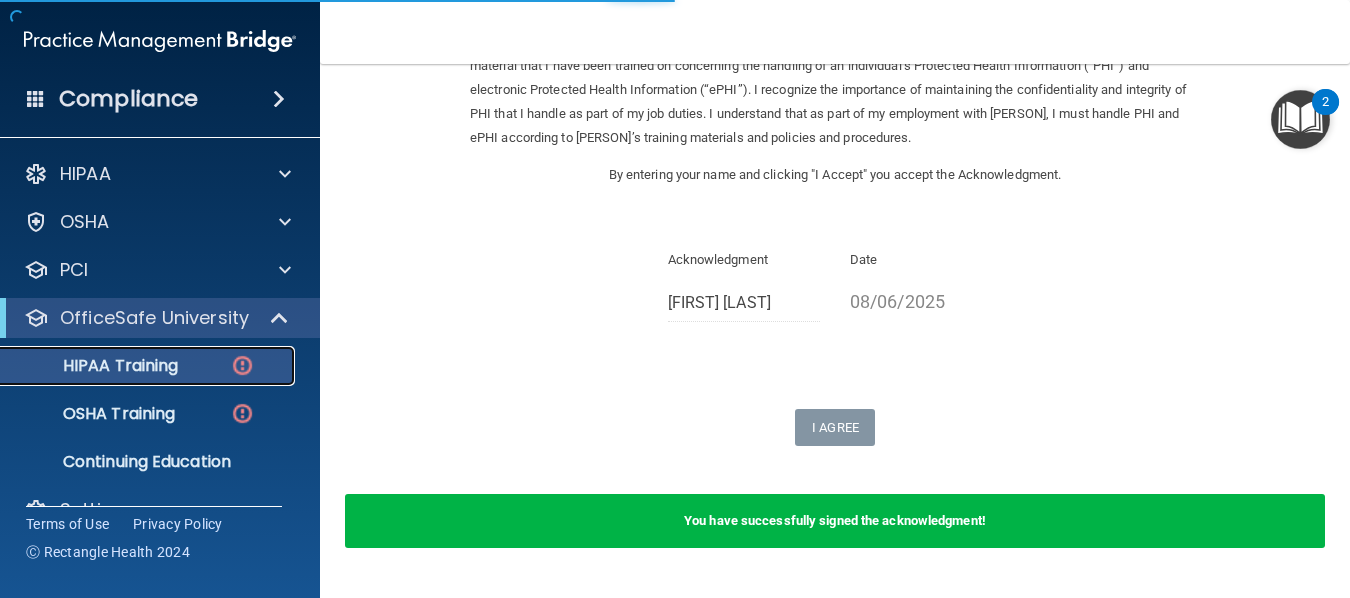 scroll, scrollTop: 718, scrollLeft: 0, axis: vertical 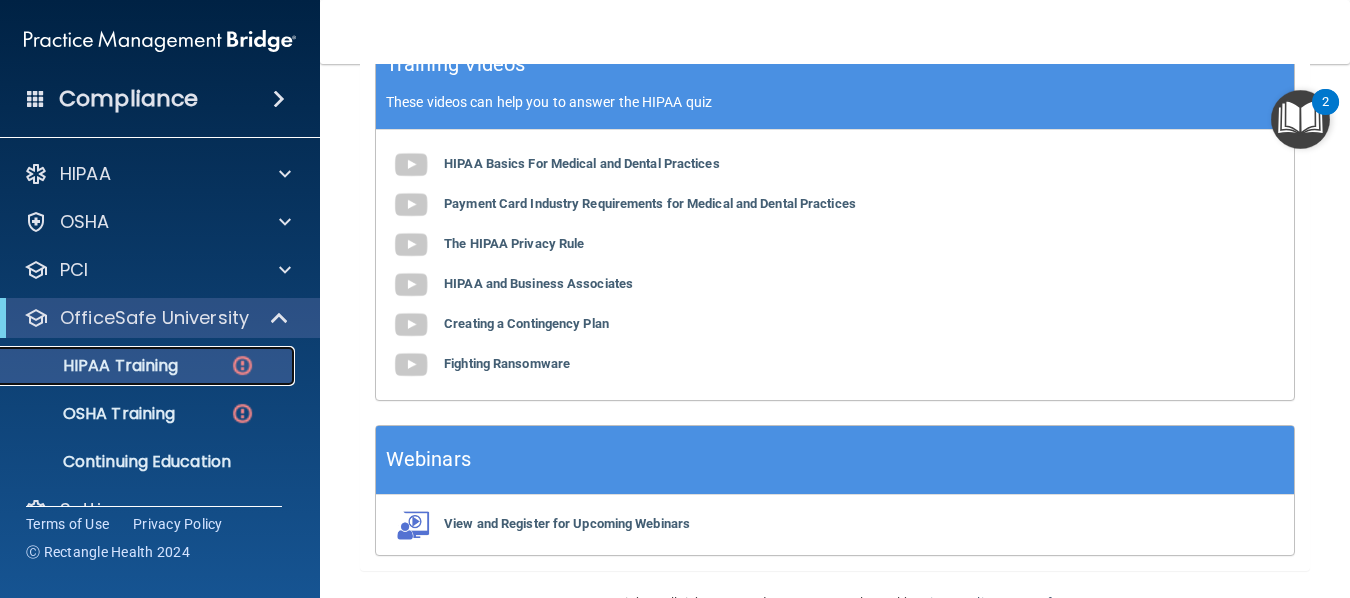 click at bounding box center [242, 365] 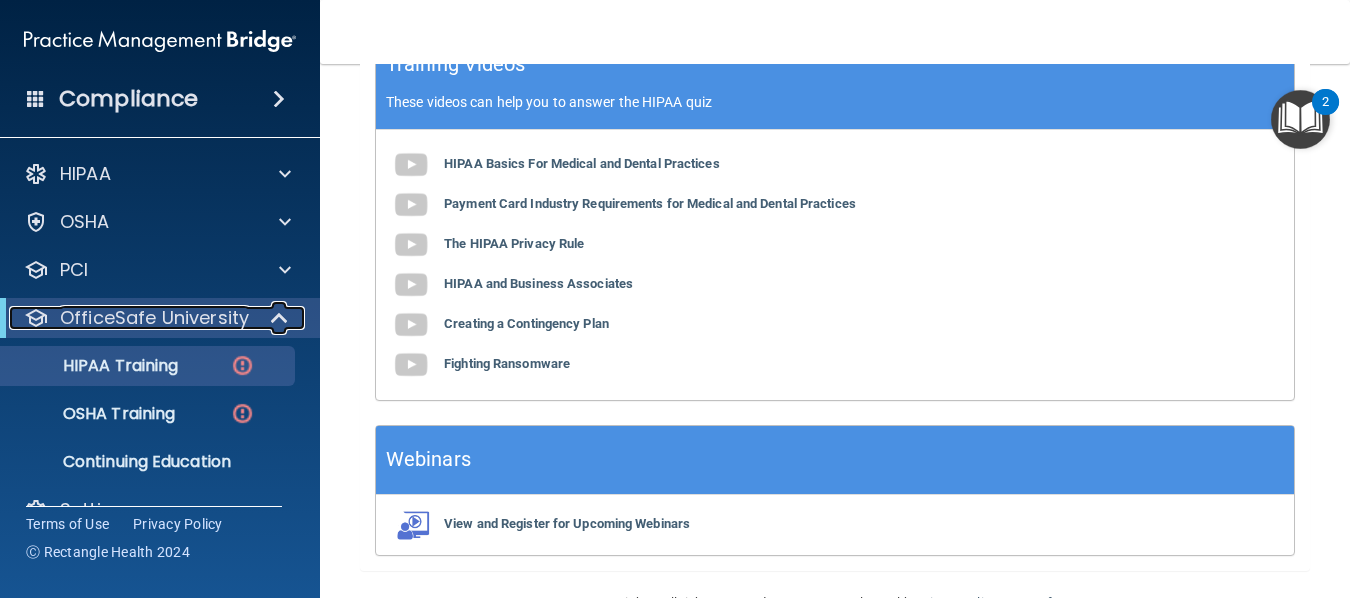 click at bounding box center [281, 318] 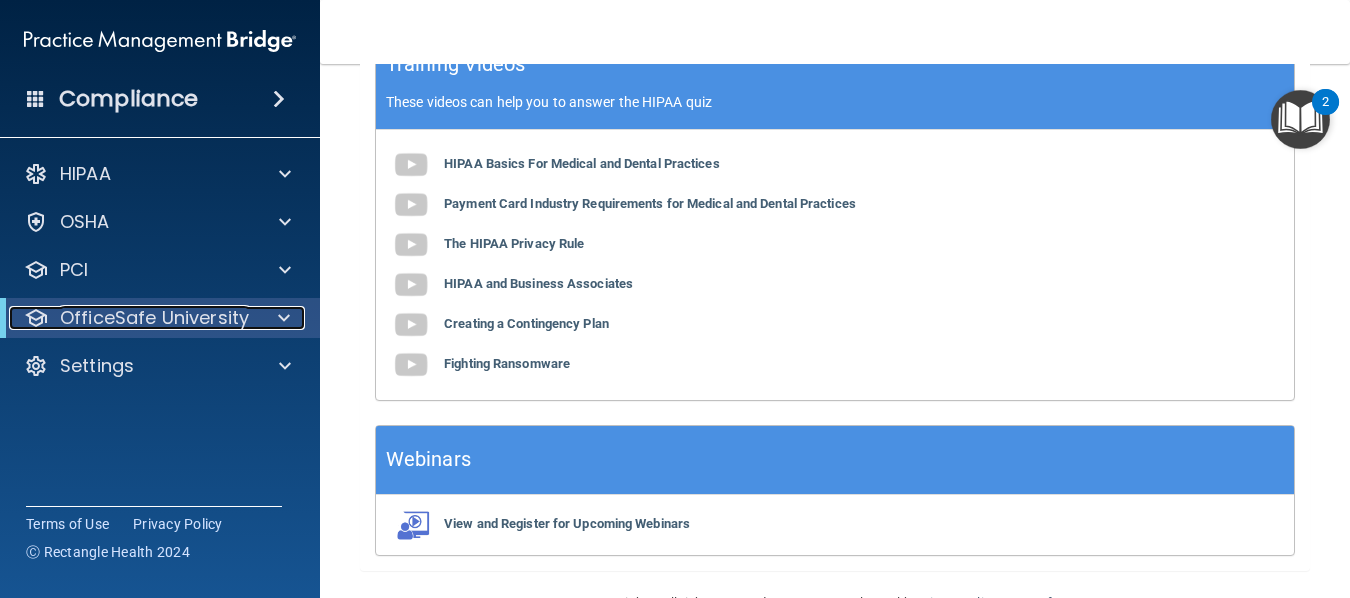 click at bounding box center [284, 318] 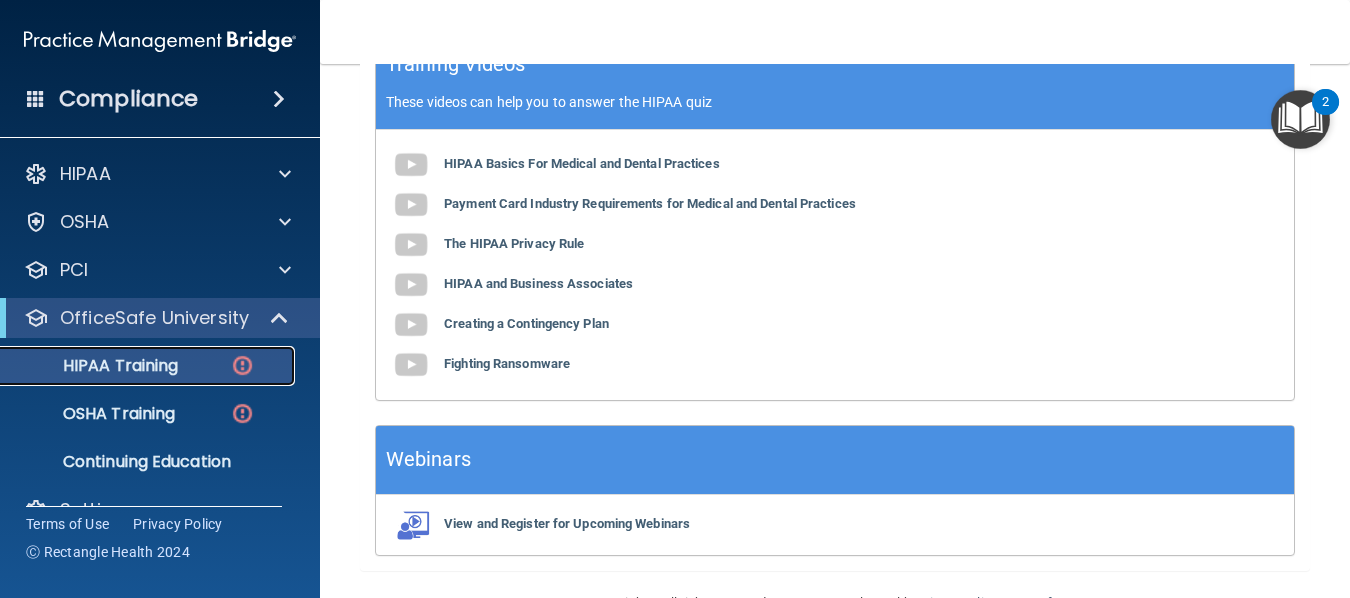 click at bounding box center [242, 365] 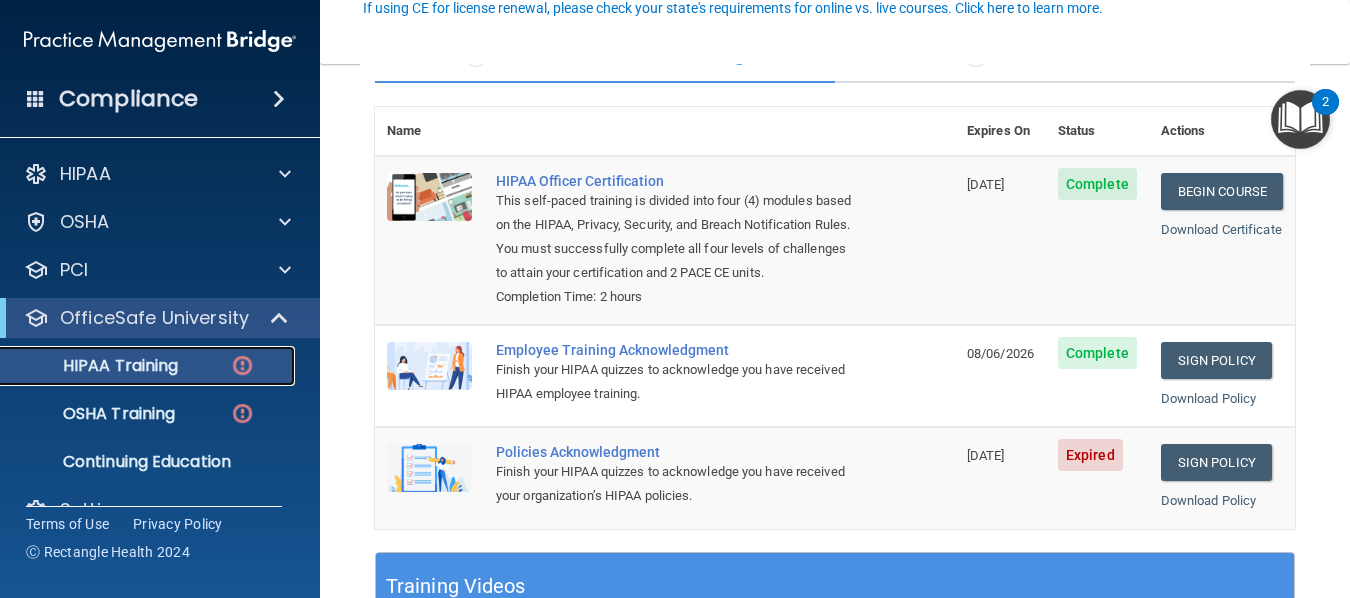 scroll, scrollTop: 296, scrollLeft: 0, axis: vertical 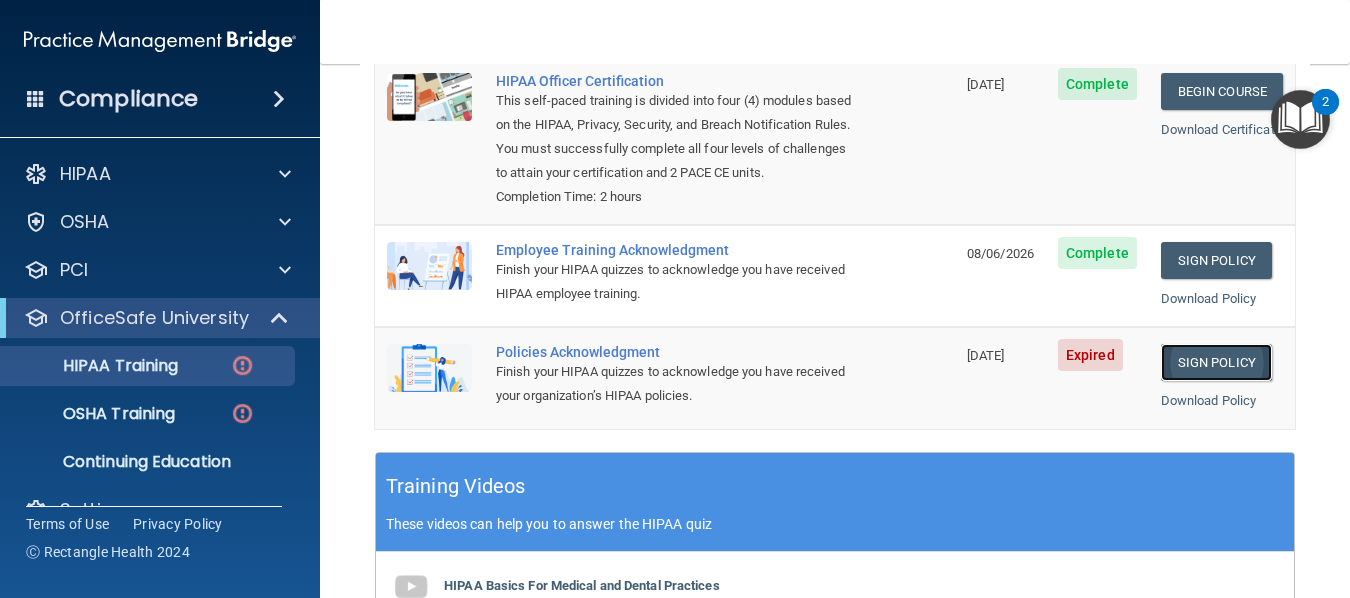 click on "Sign Policy" at bounding box center [1216, 362] 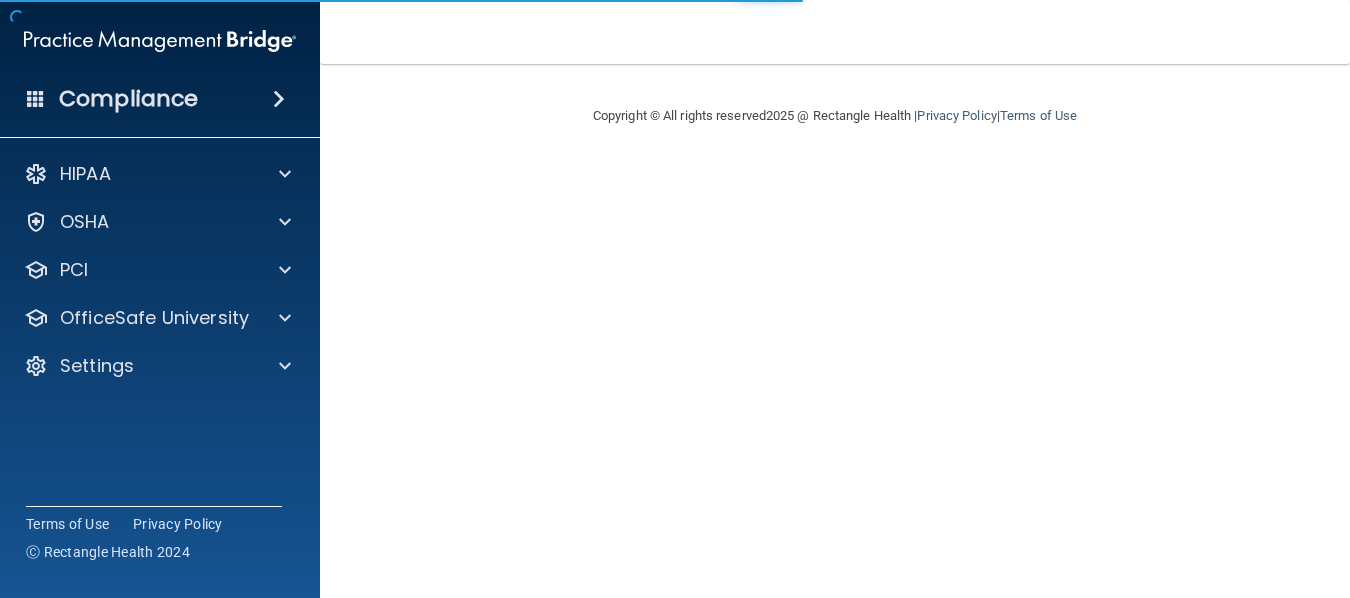 scroll, scrollTop: 0, scrollLeft: 0, axis: both 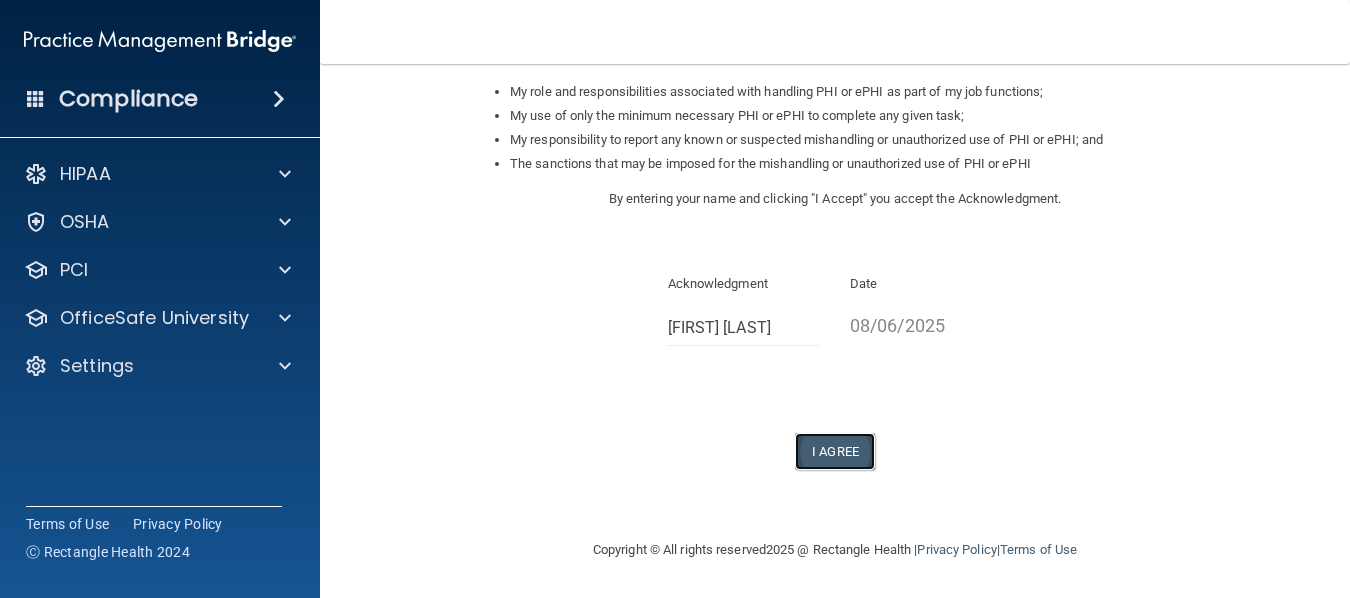 click on "I Agree" at bounding box center (835, 451) 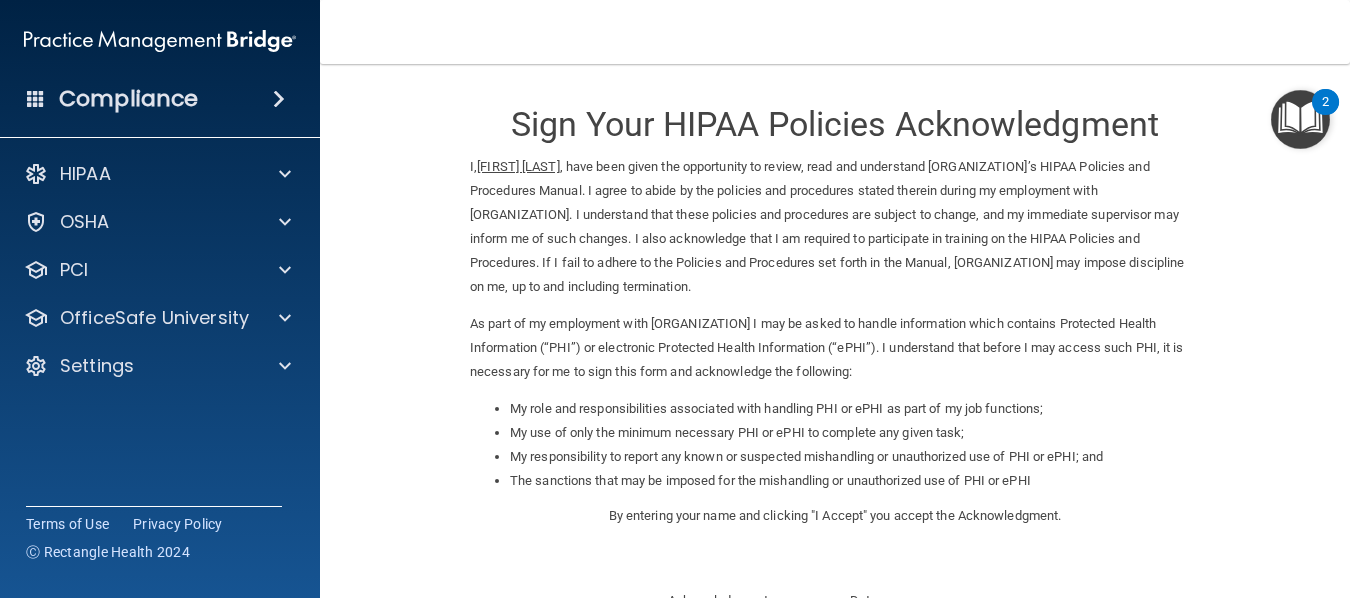 scroll, scrollTop: 0, scrollLeft: 0, axis: both 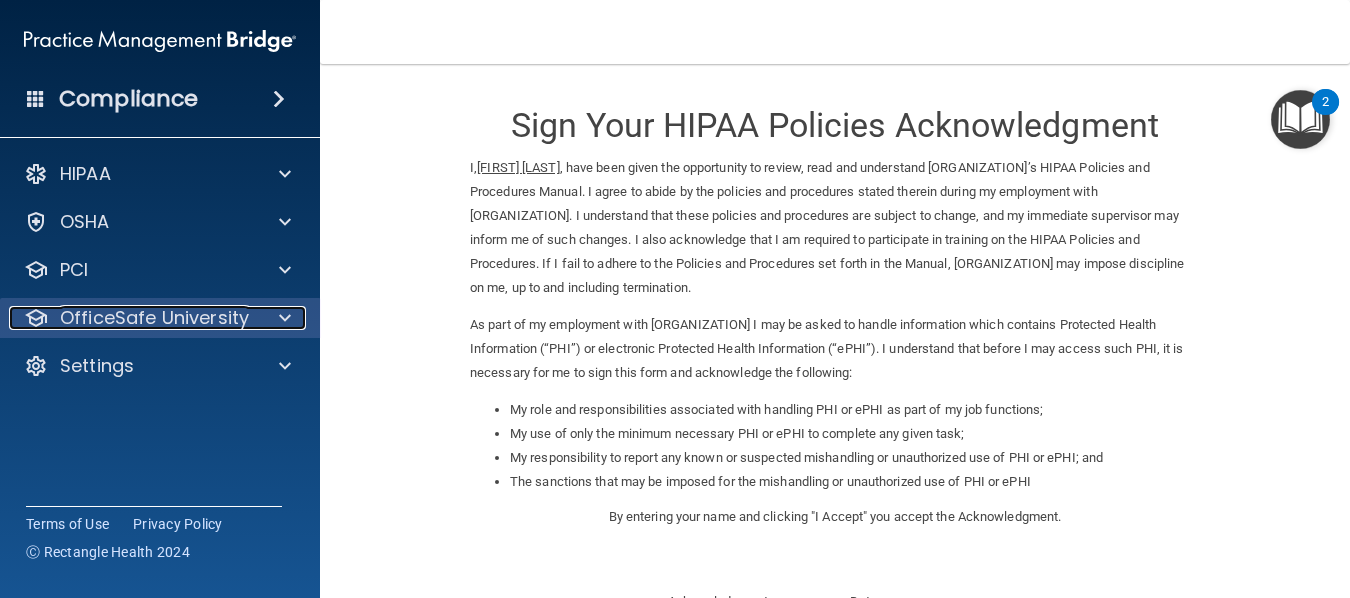 click at bounding box center [285, 318] 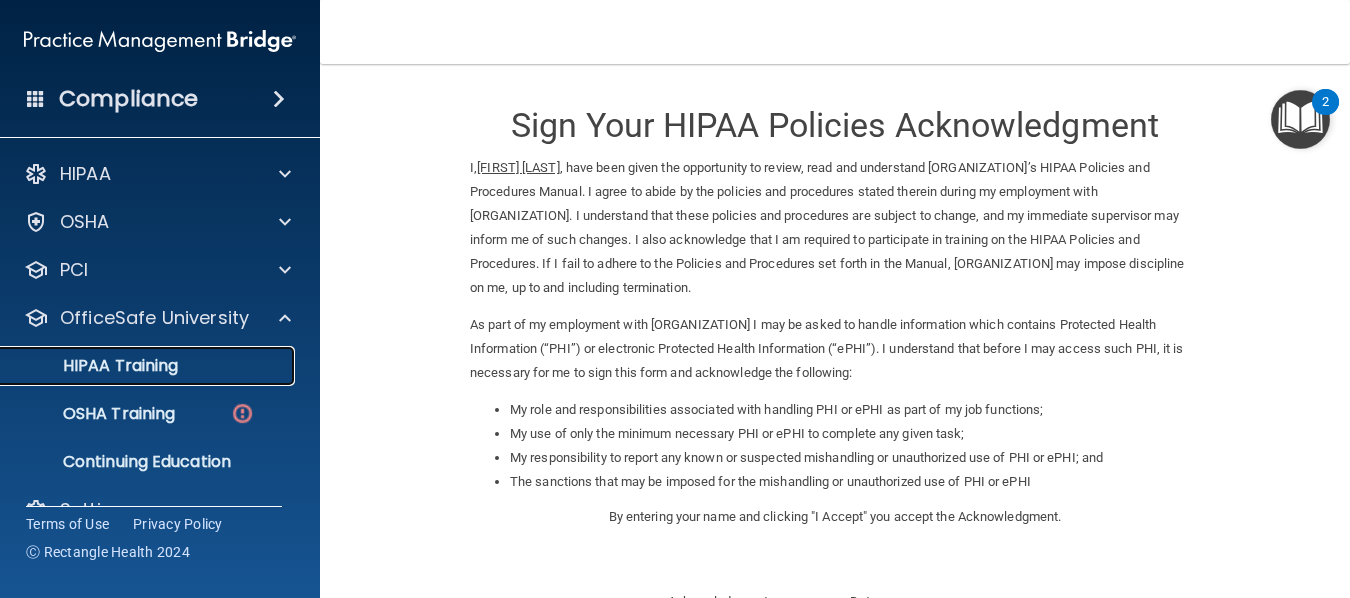 click on "HIPAA Training" at bounding box center (149, 366) 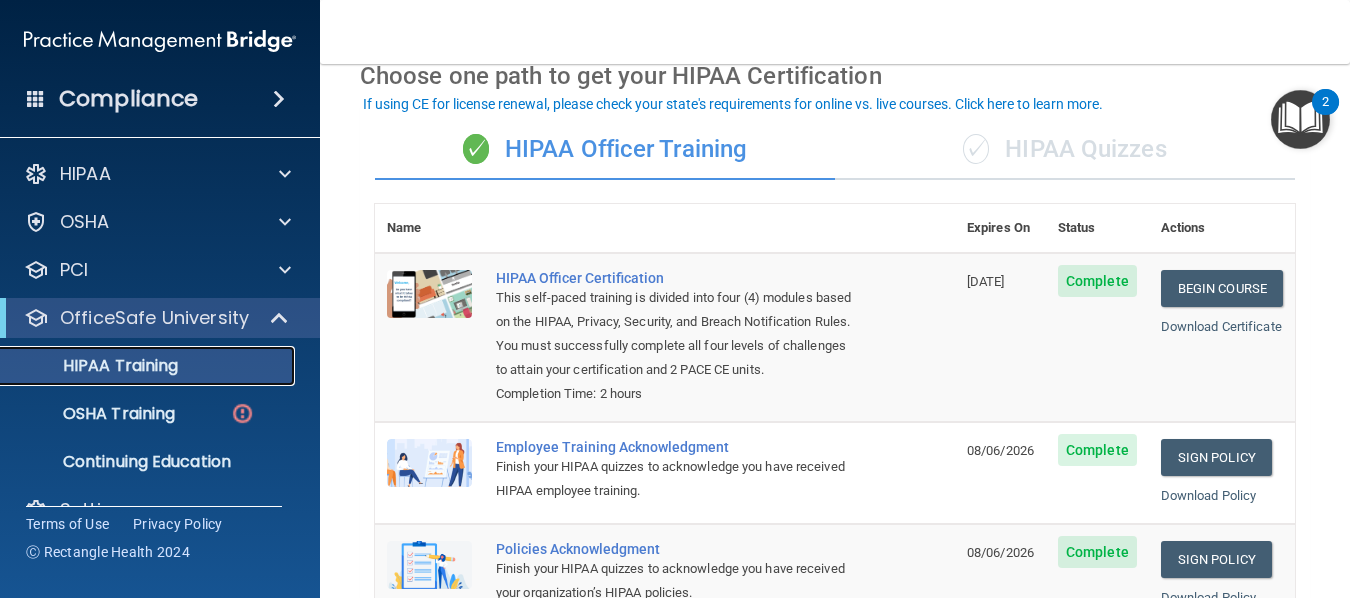 scroll, scrollTop: 100, scrollLeft: 0, axis: vertical 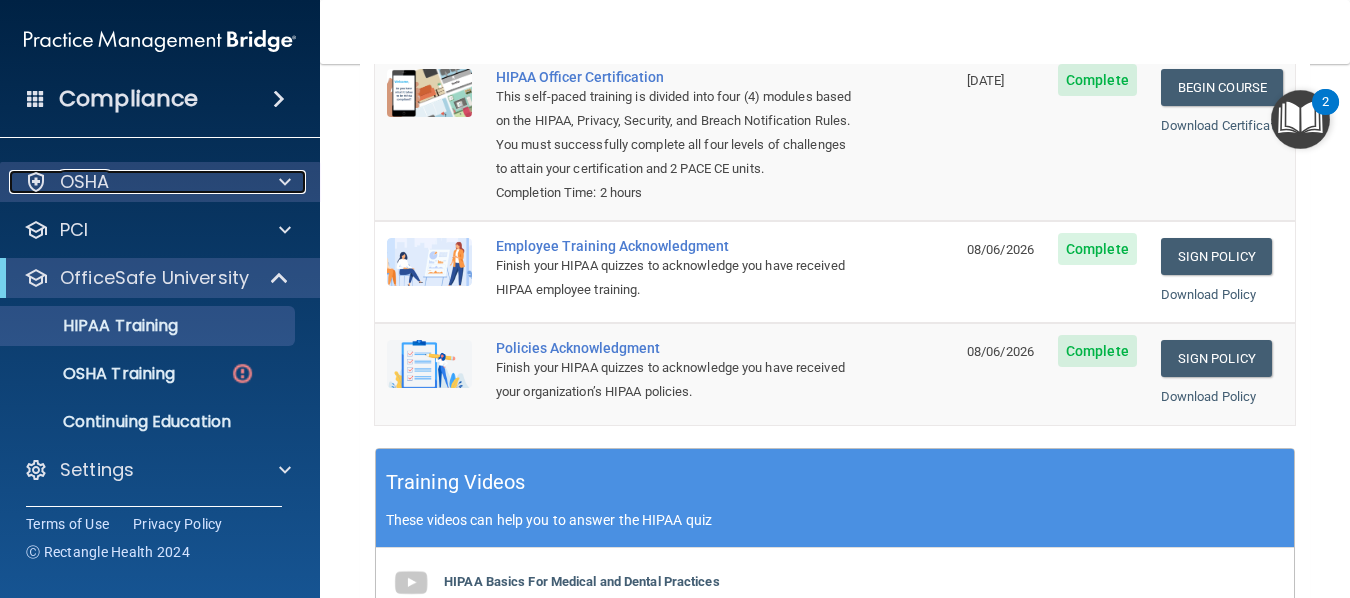 click at bounding box center [285, 182] 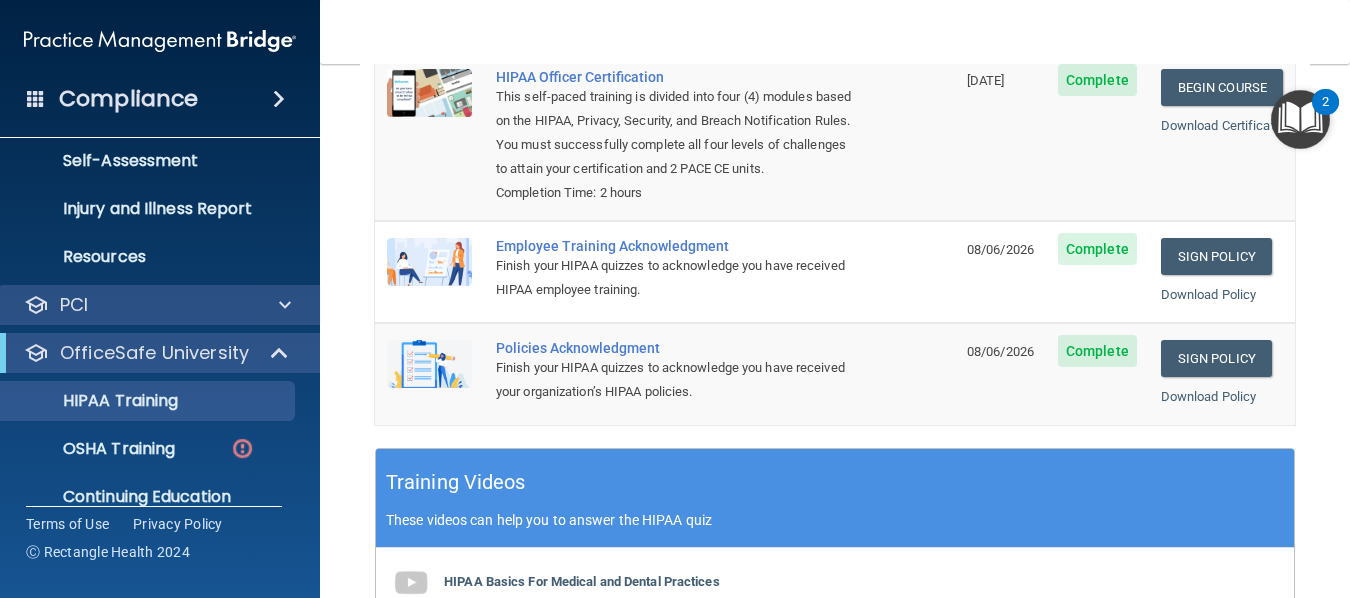 scroll, scrollTop: 240, scrollLeft: 0, axis: vertical 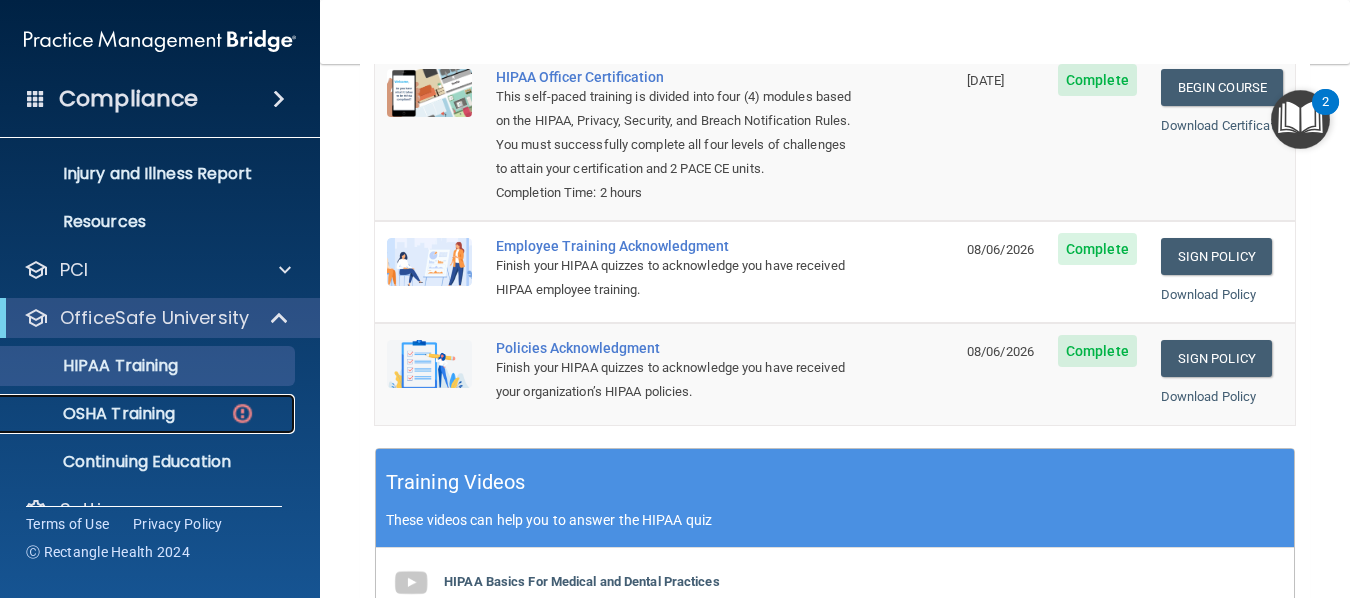 click at bounding box center (242, 413) 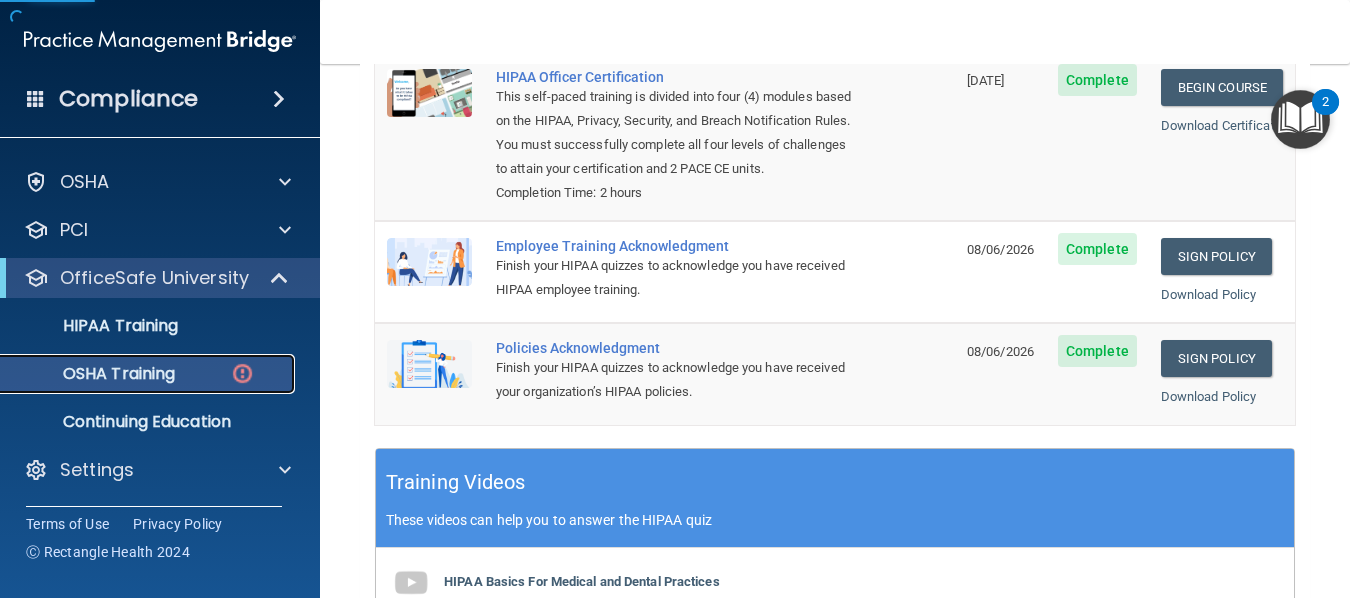 scroll, scrollTop: 40, scrollLeft: 0, axis: vertical 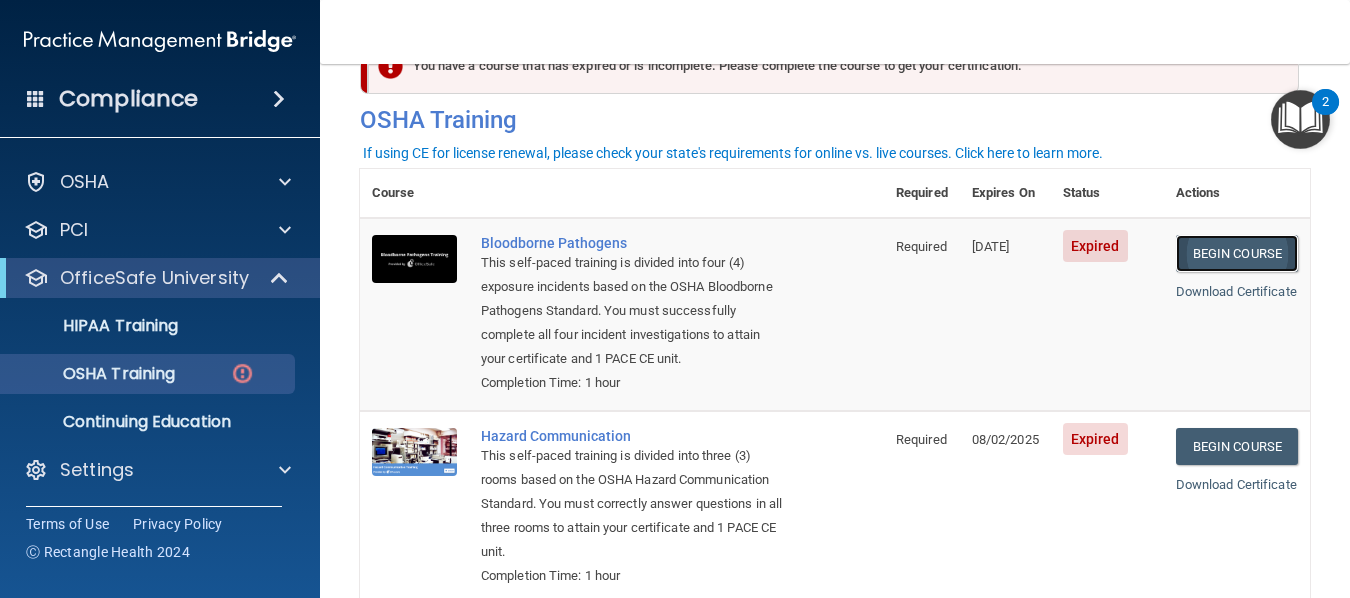 click on "Begin Course" at bounding box center [1237, 253] 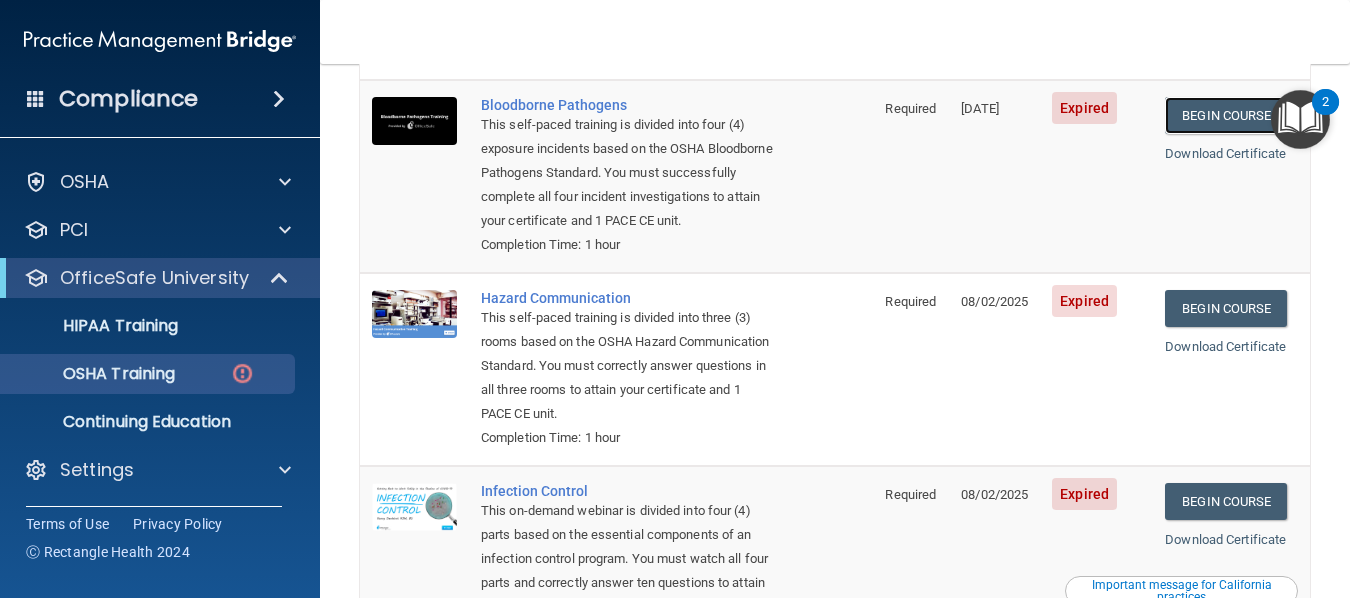 scroll, scrollTop: 0, scrollLeft: 0, axis: both 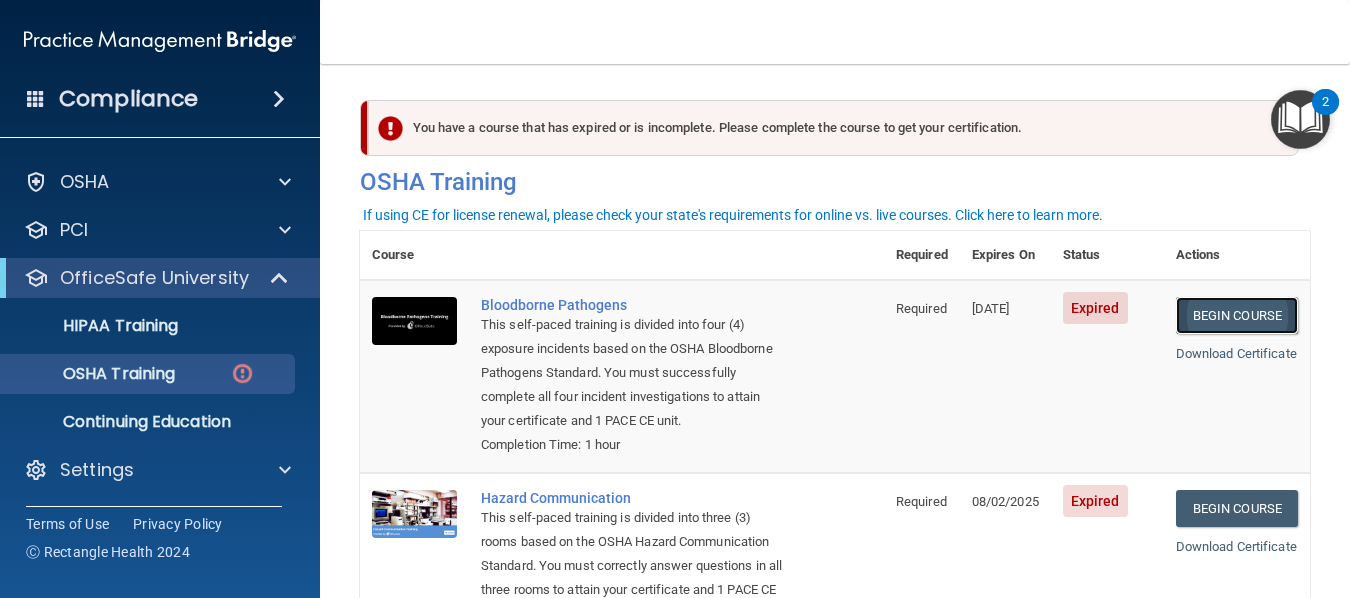 click on "Begin Course" at bounding box center (1237, 315) 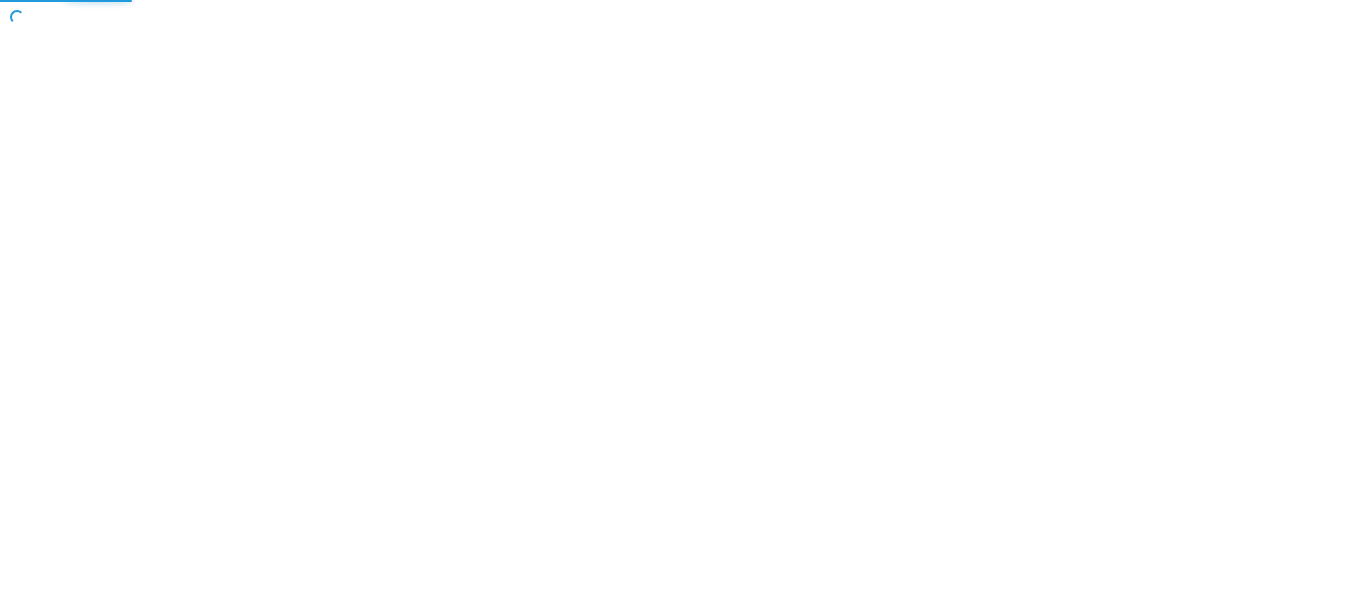 scroll, scrollTop: 0, scrollLeft: 0, axis: both 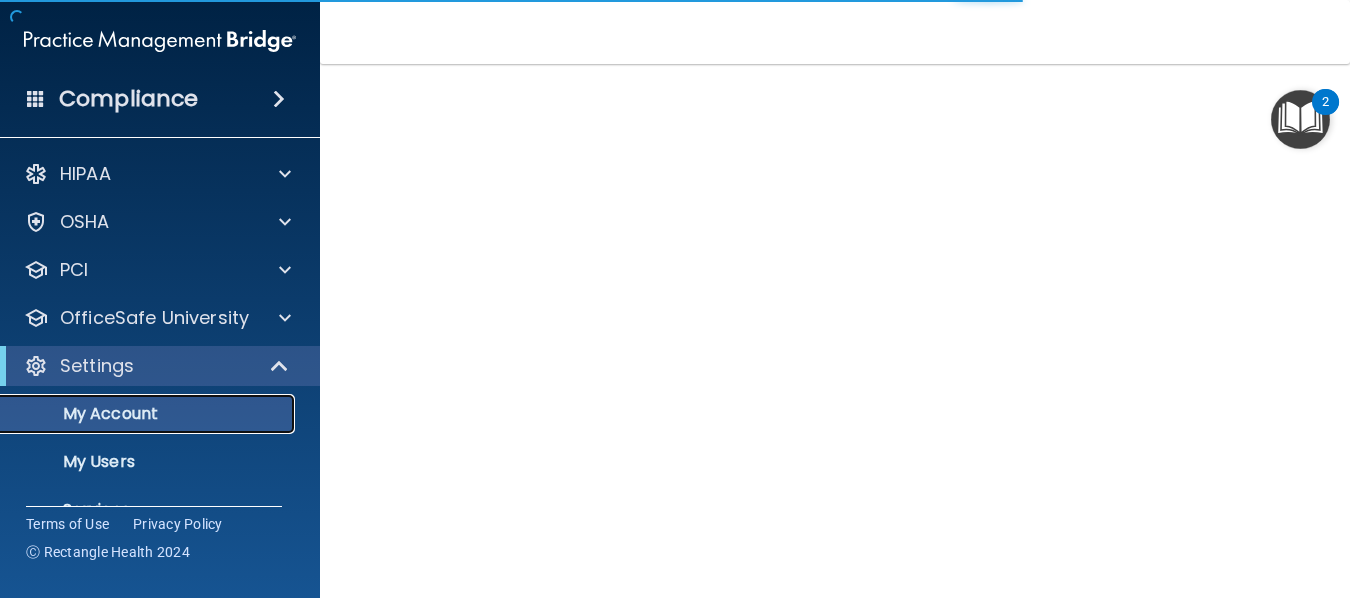 click on "My Account" at bounding box center (149, 414) 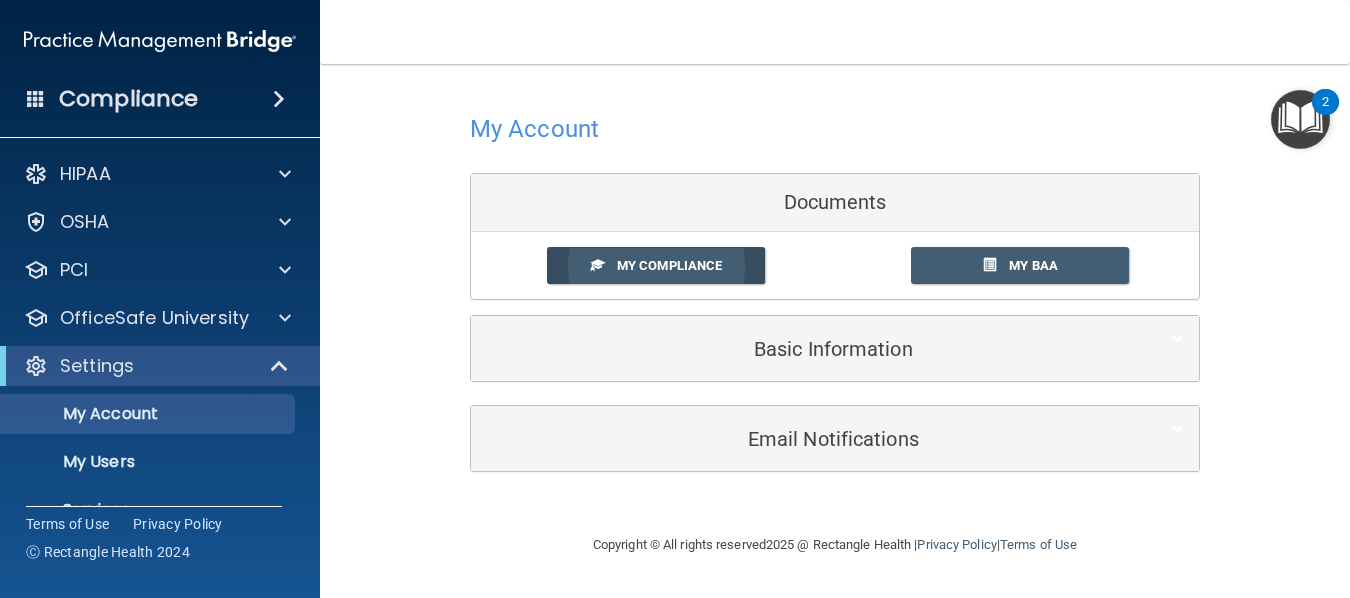 click on "My Compliance" at bounding box center [669, 265] 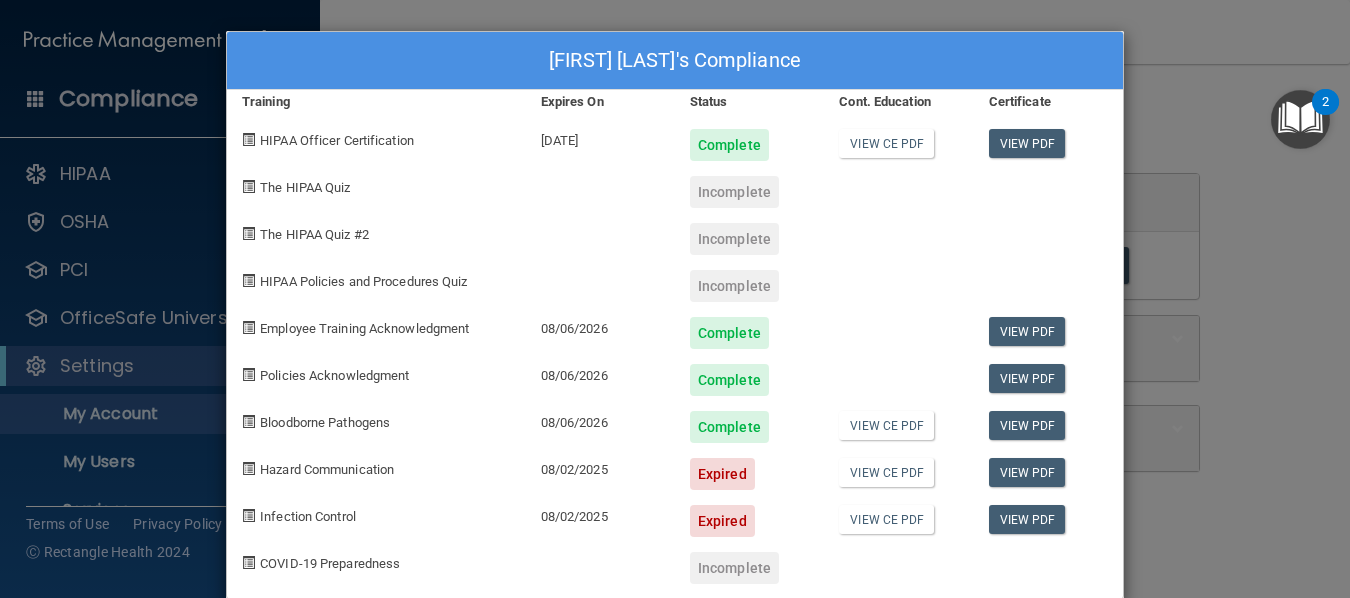 drag, startPoint x: 640, startPoint y: 302, endPoint x: 665, endPoint y: 372, distance: 74.330345 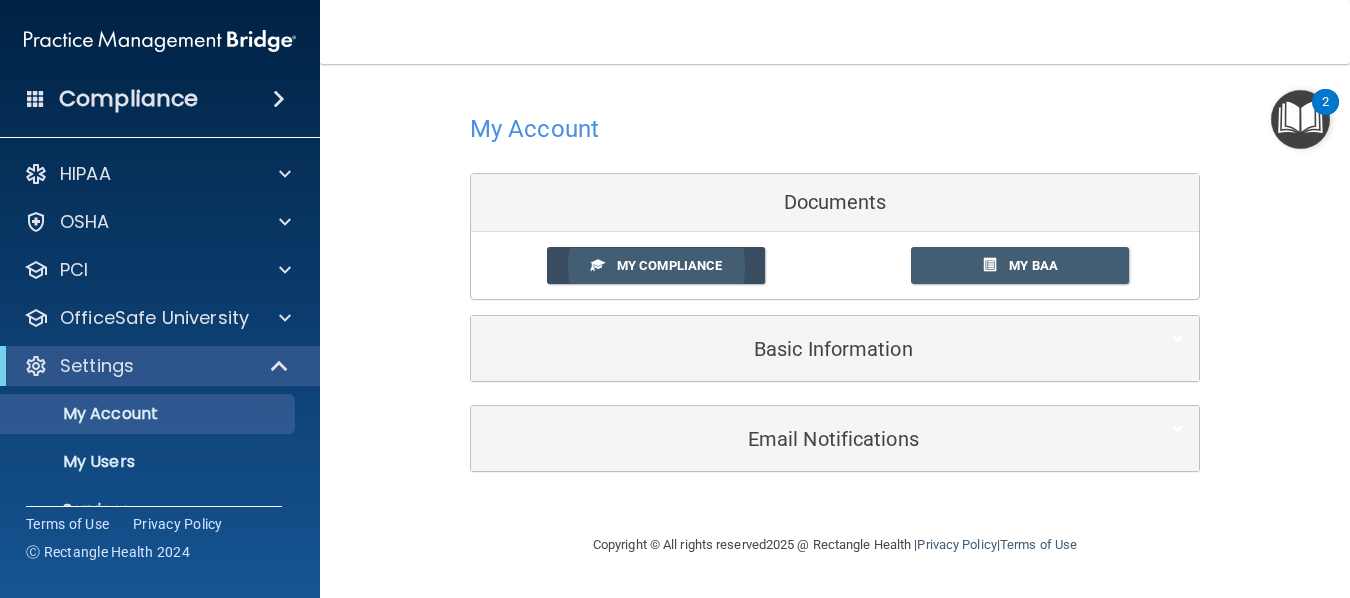 click on "My Compliance" at bounding box center (656, 265) 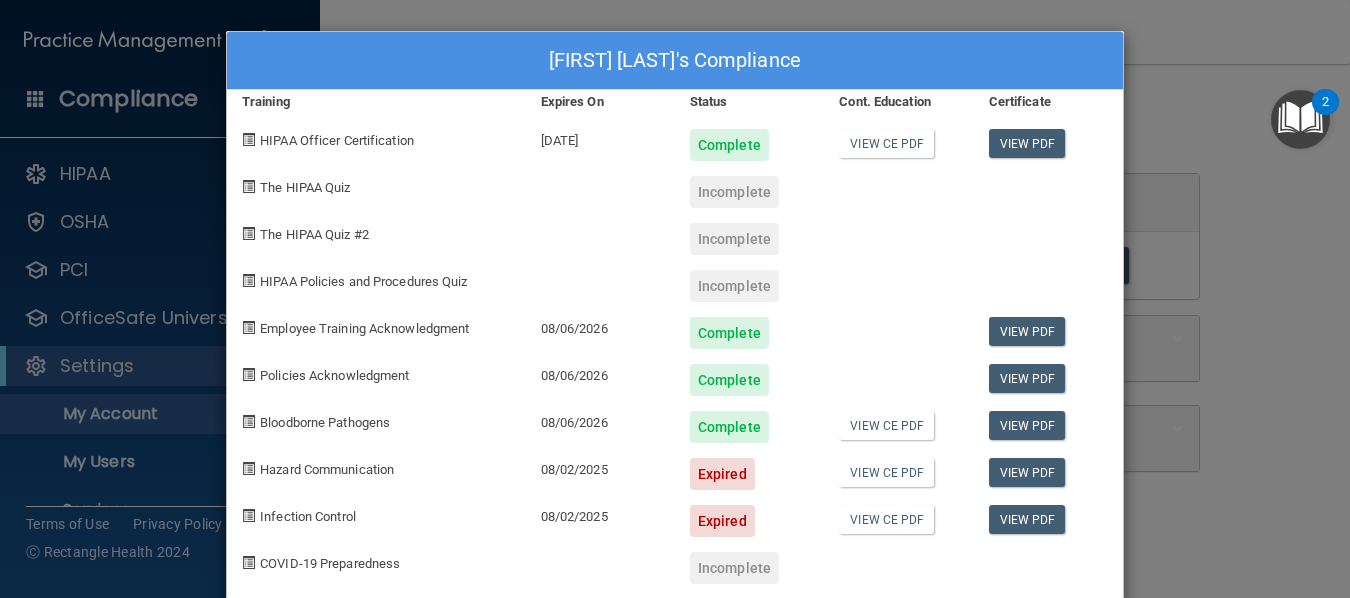 scroll, scrollTop: 33, scrollLeft: 0, axis: vertical 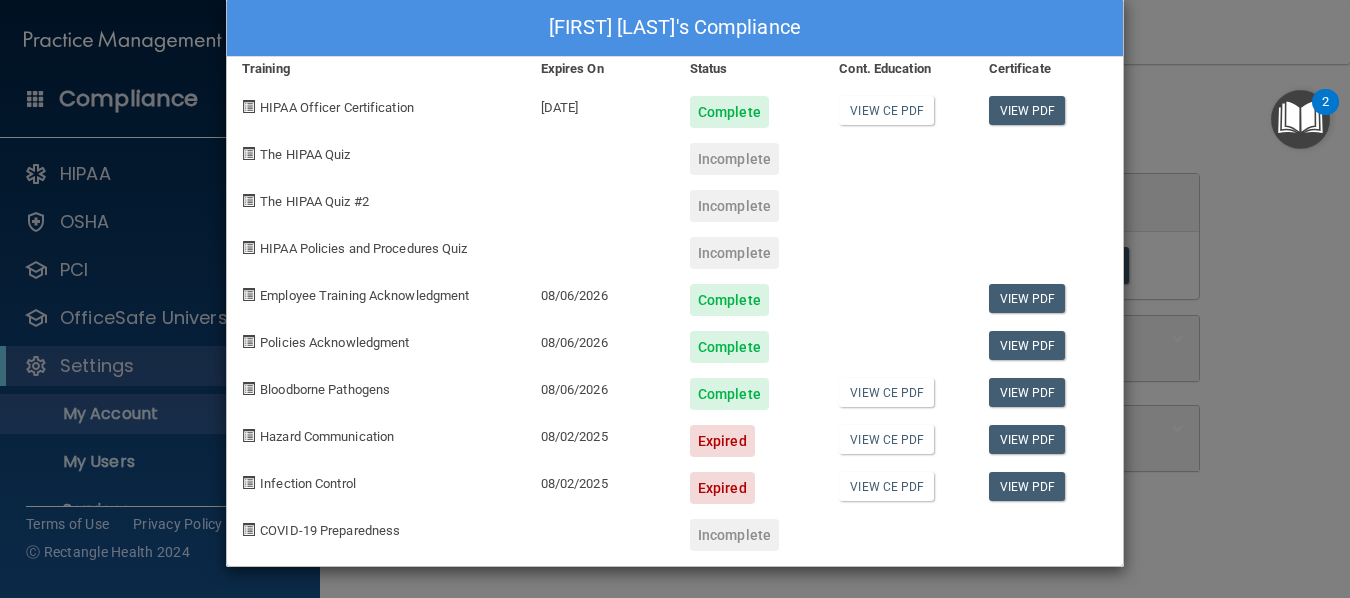 click on "David Flint's Compliance      Training   Expires On   Status   Cont. Education   Certificate         HIPAA Officer Certification      07/27/2026       Complete        View CE PDF       View PDF         The HIPAA Quiz             Incomplete                      The HIPAA Quiz #2             Incomplete                      HIPAA Policies and Procedures Quiz             Incomplete                      Employee Training Acknowledgment      08/06/2026       Complete              View PDF         Policies Acknowledgment      08/06/2026       Complete              View PDF         Bloodborne Pathogens      08/06/2026       Complete        View CE PDF       View PDF         Hazard Communication      08/02/2025       Expired        View CE PDF       View PDF         Infection Control      08/02/2025       Expired        View CE PDF       View PDF         COVID-19 Preparedness             Incomplete" at bounding box center [675, 299] 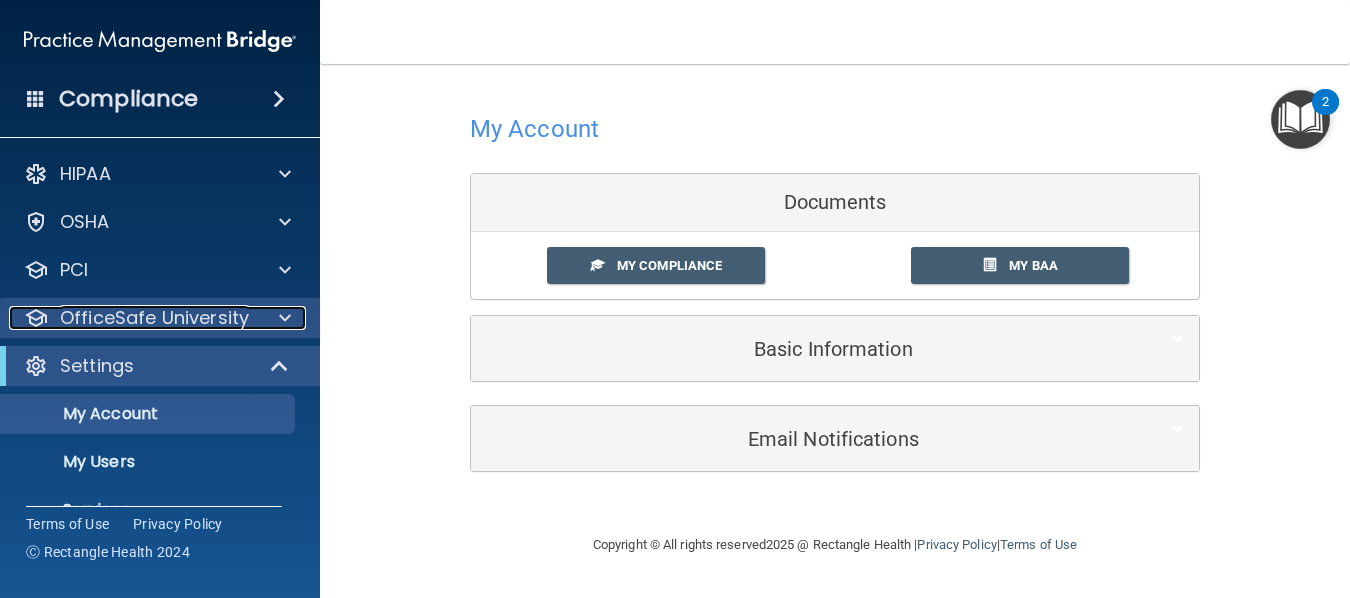 click at bounding box center [285, 318] 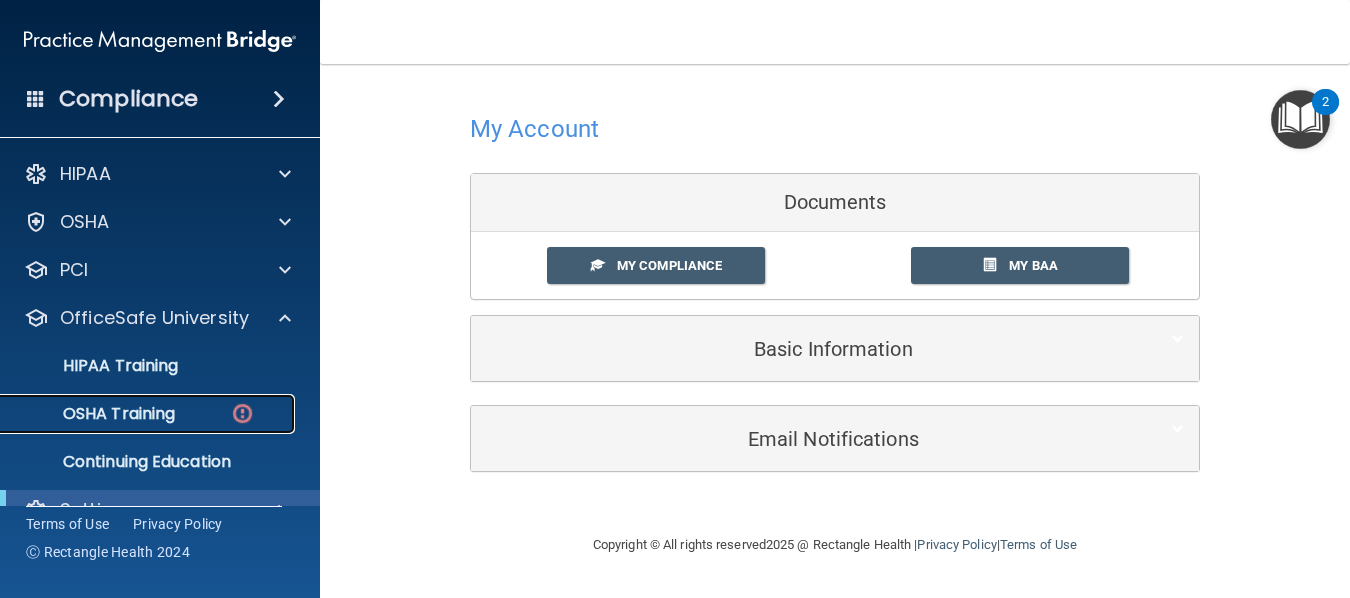 click on "OSHA Training" at bounding box center [94, 414] 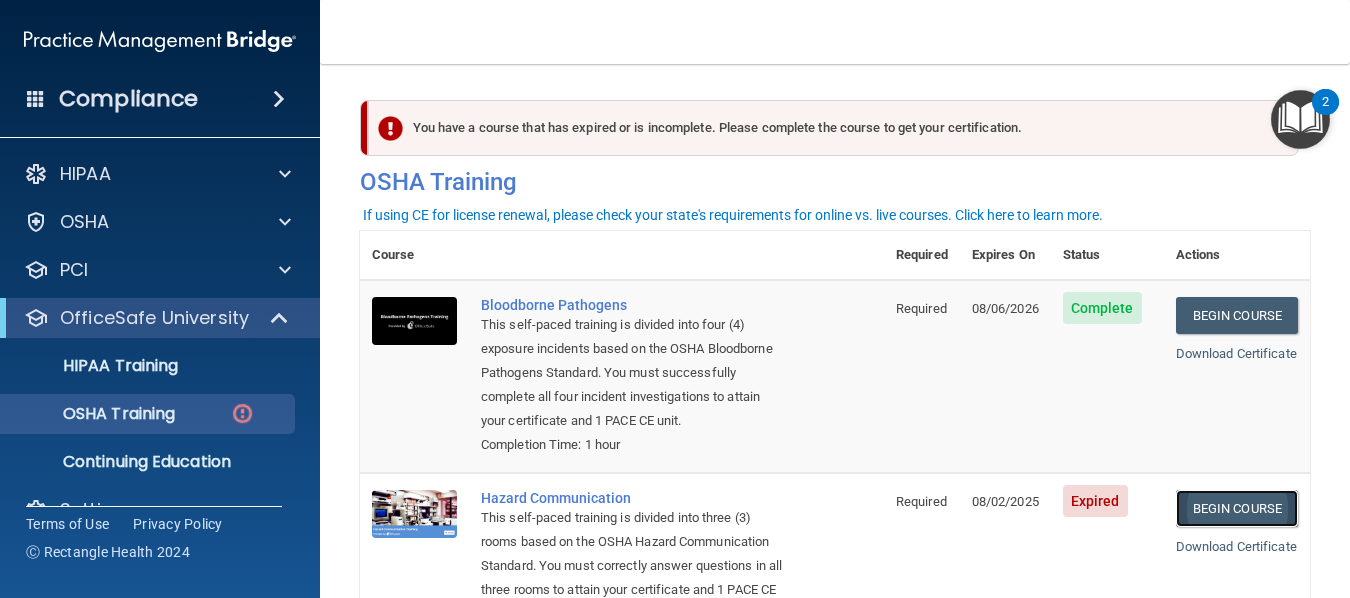 click on "Begin Course" at bounding box center (1237, 508) 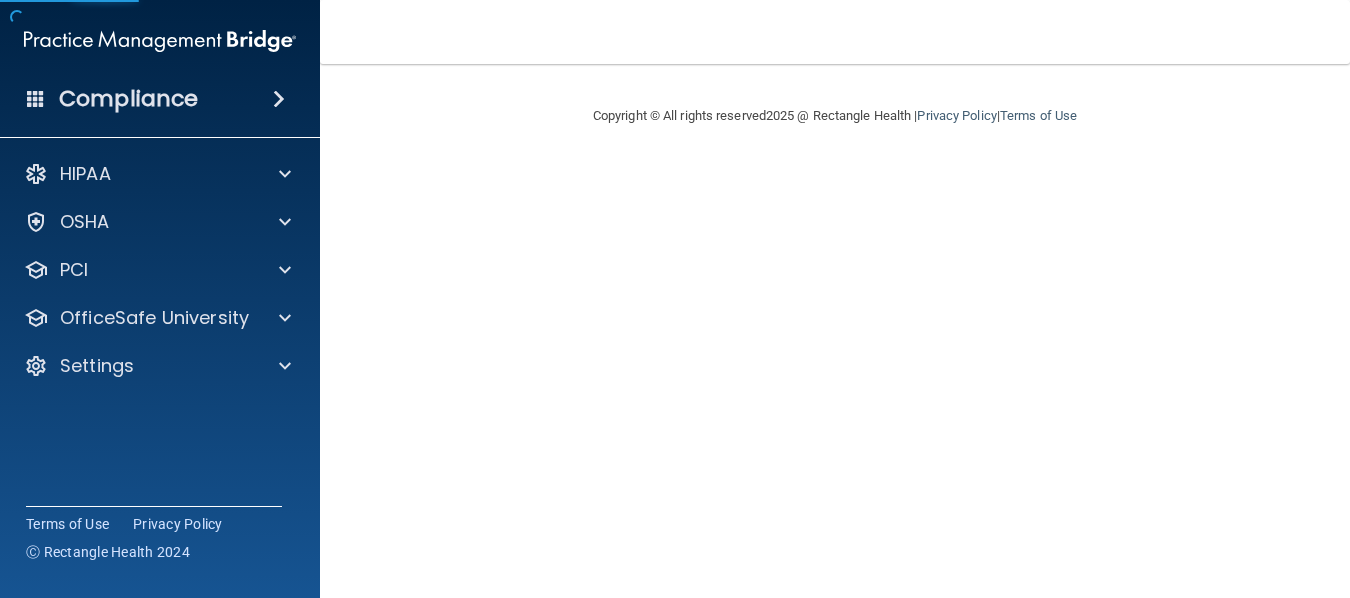 scroll, scrollTop: 0, scrollLeft: 0, axis: both 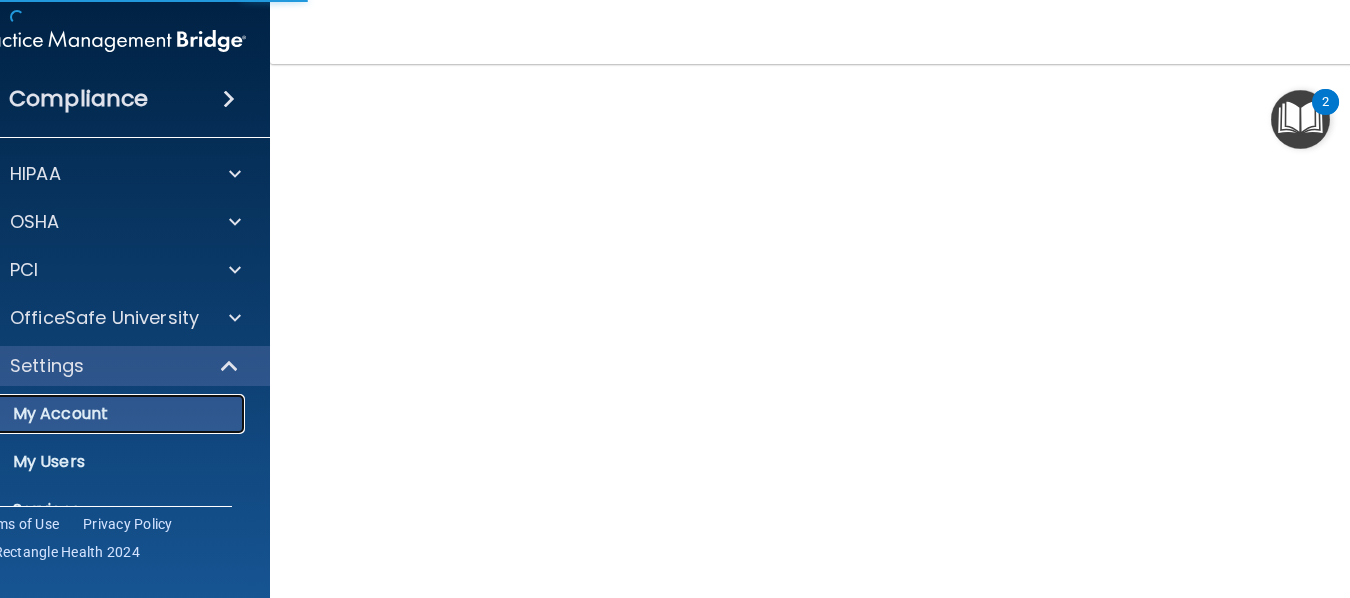 click on "My Account" at bounding box center [99, 414] 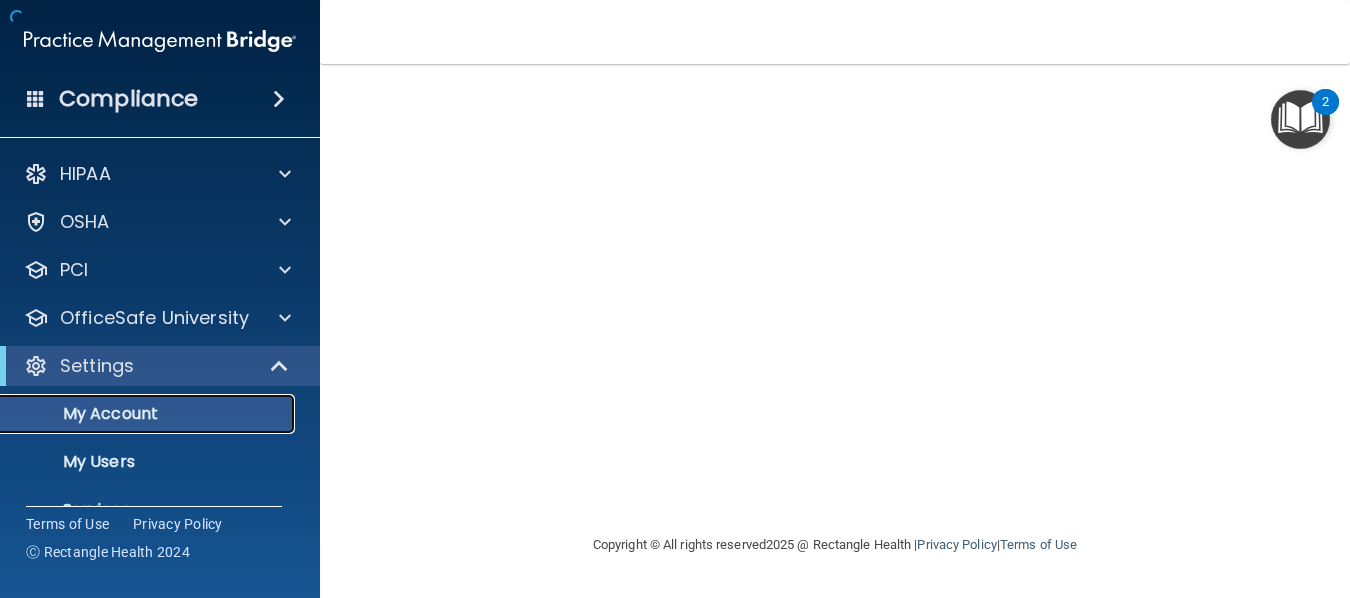 scroll, scrollTop: 0, scrollLeft: 0, axis: both 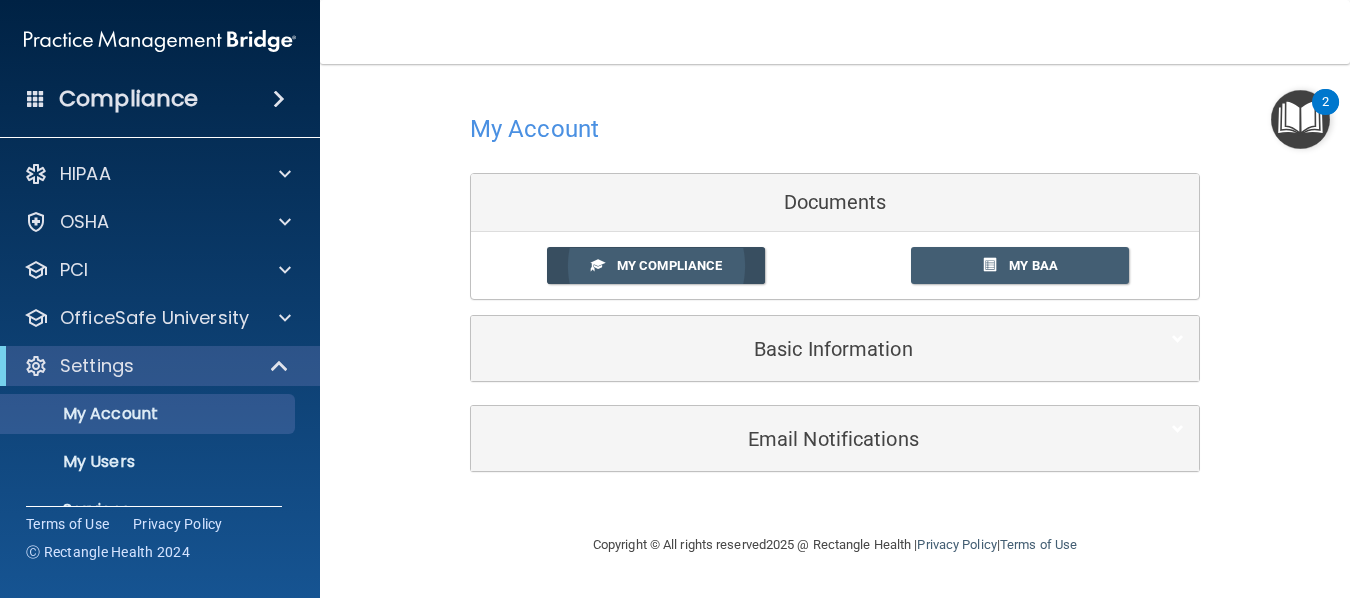 click on "My Compliance" at bounding box center (669, 265) 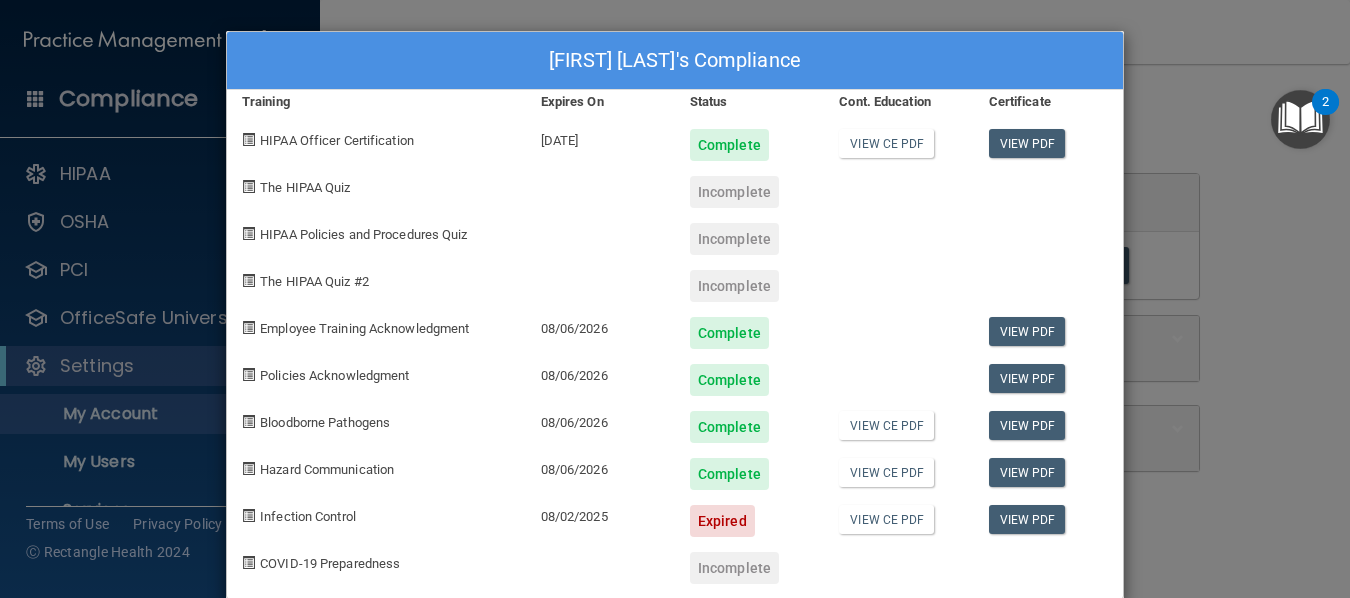click on "David Flint's Compliance      Training   Expires On   Status   Cont. Education   Certificate         HIPAA Officer Certification      07/27/2026       Complete        View CE PDF       View PDF         The HIPAA Quiz             Incomplete                      HIPAA Policies and Procedures Quiz             Incomplete                      The HIPAA Quiz #2             Incomplete                      Employee Training Acknowledgment      08/06/2026       Complete              View PDF         Policies Acknowledgment      08/06/2026       Complete              View PDF         Bloodborne Pathogens      08/06/2026       Complete        View CE PDF       View PDF         Hazard Communication      08/06/2026       Complete        View CE PDF       View PDF         Infection Control      08/02/2025       Expired        View CE PDF       View PDF         COVID-19 Preparedness             Incomplete" at bounding box center (675, 299) 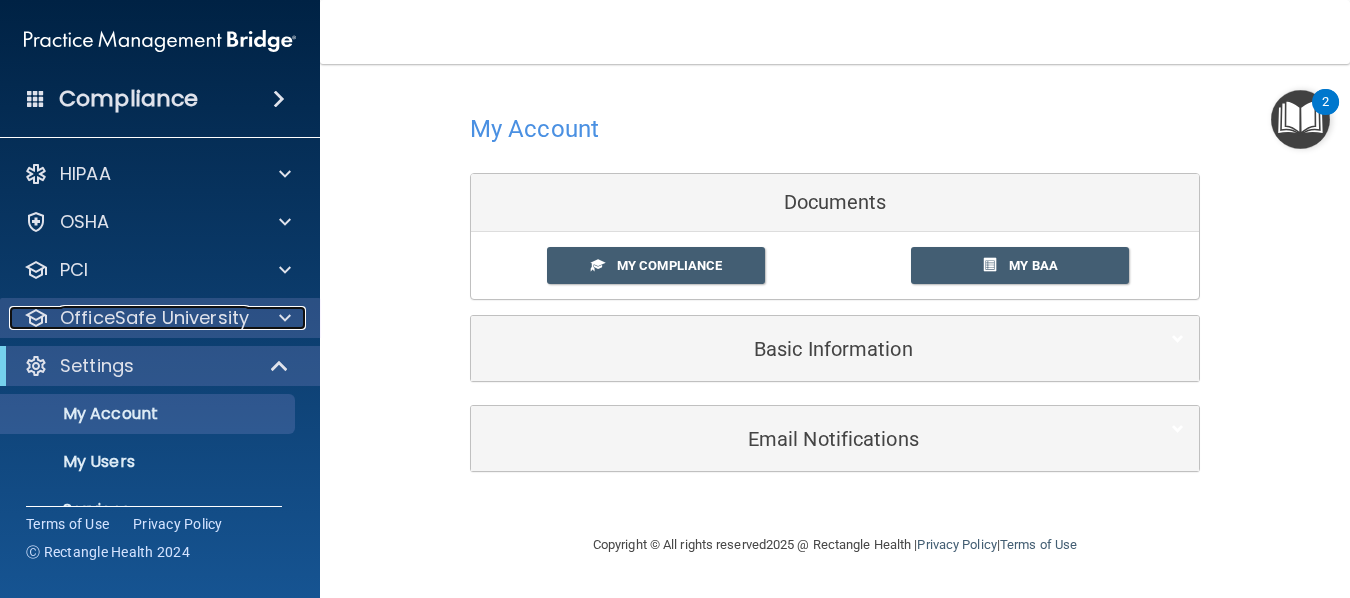click at bounding box center [282, 318] 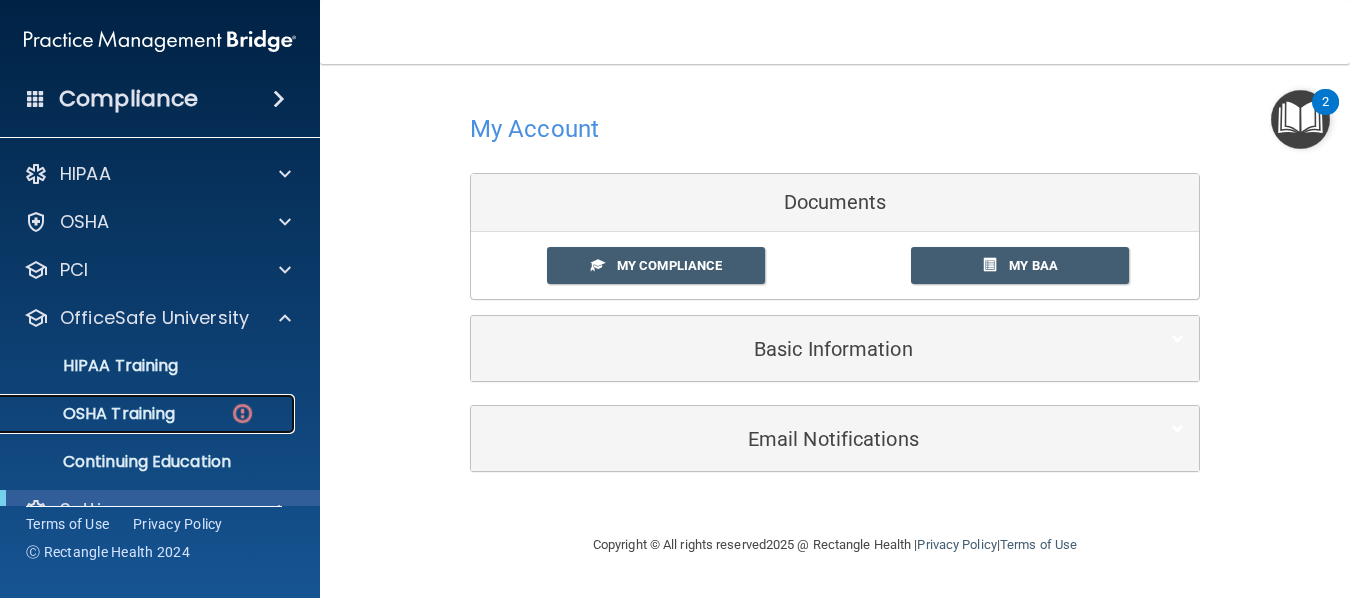 click at bounding box center (242, 413) 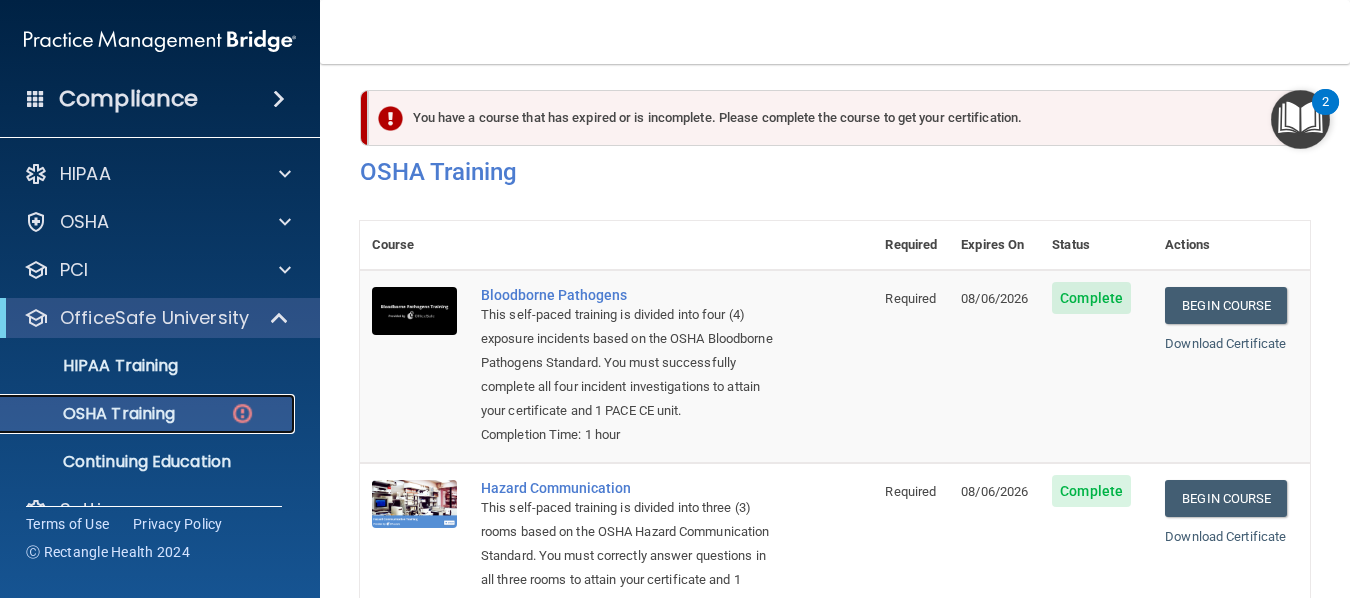 scroll, scrollTop: 0, scrollLeft: 0, axis: both 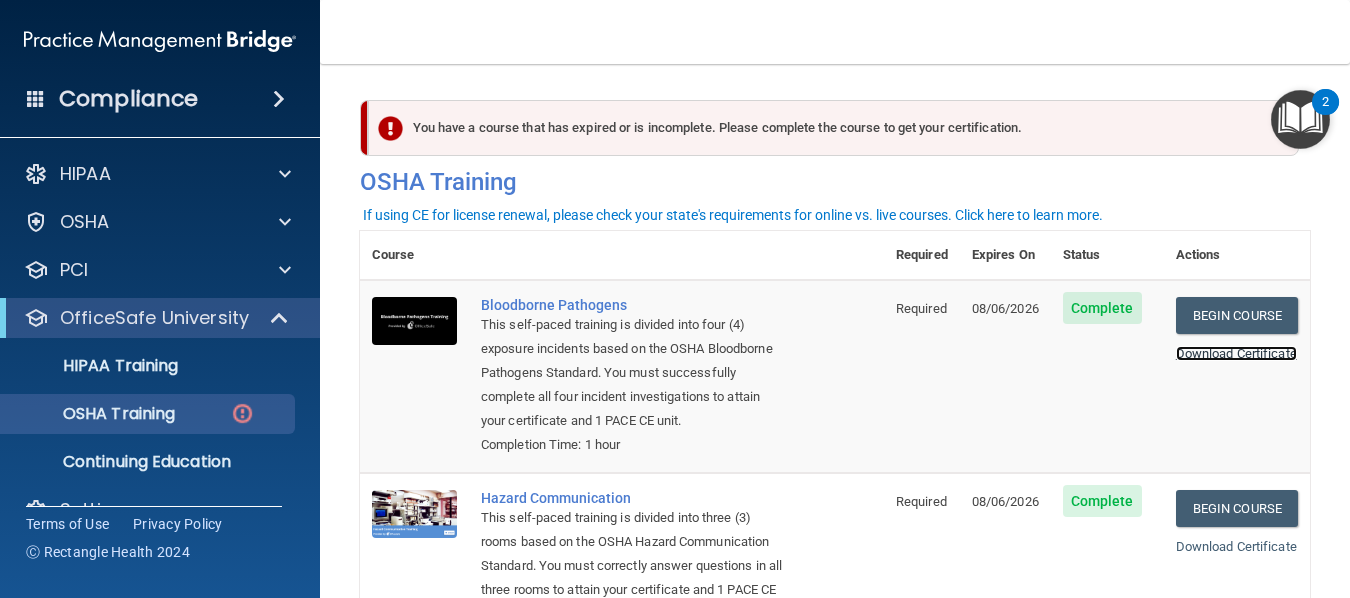 click on "Download Certificate" at bounding box center [1236, 353] 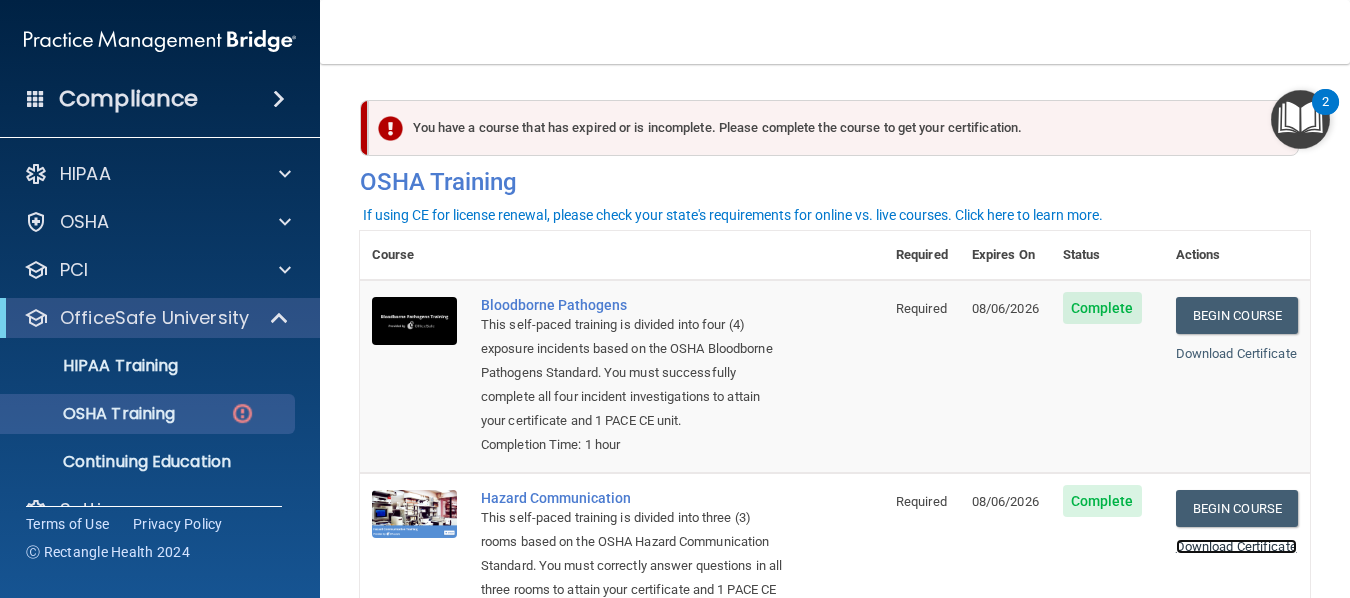 click on "Download Certificate" at bounding box center (1236, 546) 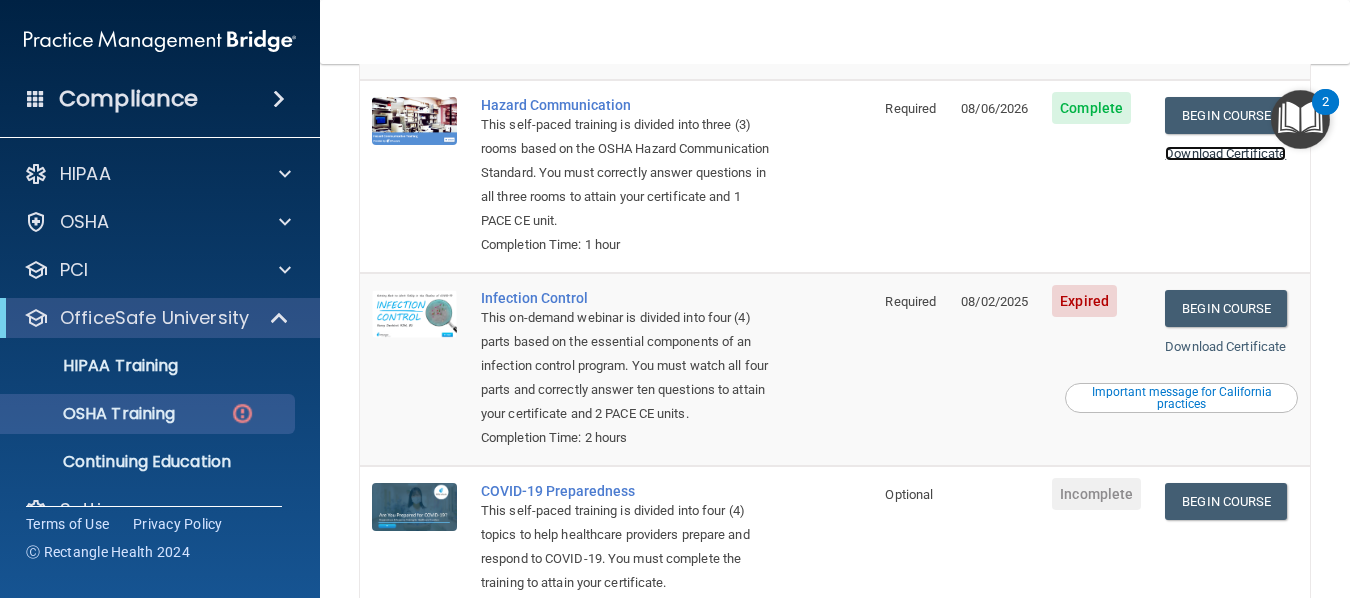 scroll, scrollTop: 400, scrollLeft: 0, axis: vertical 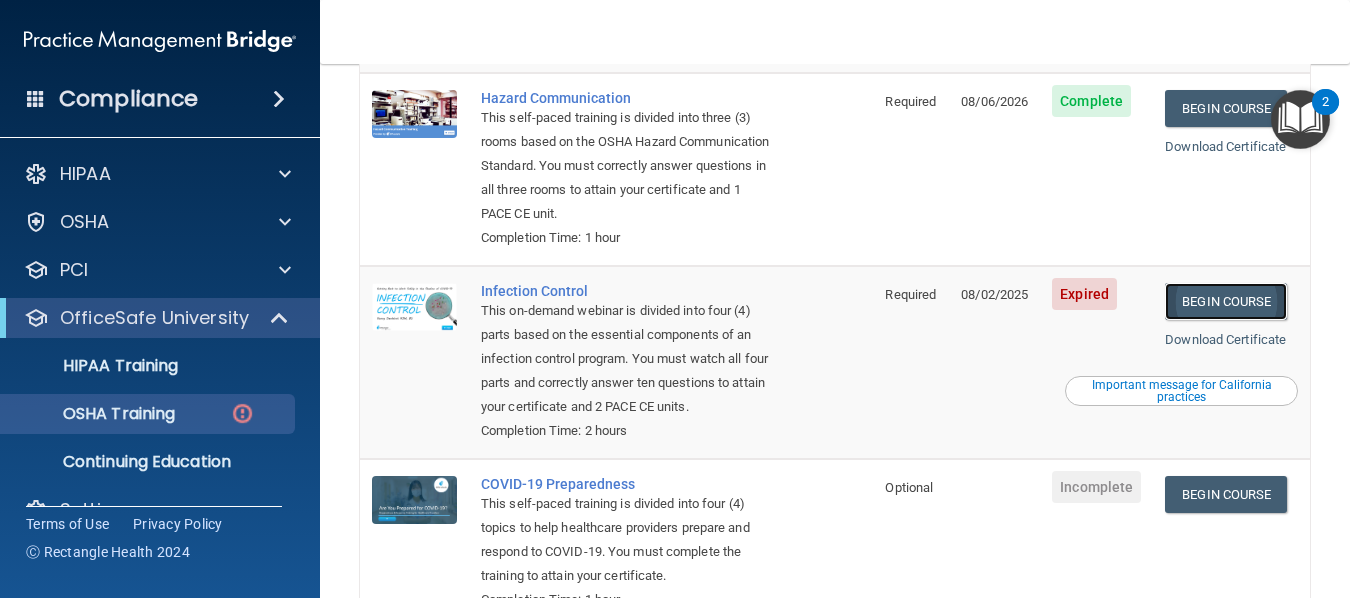 click on "Begin Course" at bounding box center [1226, 301] 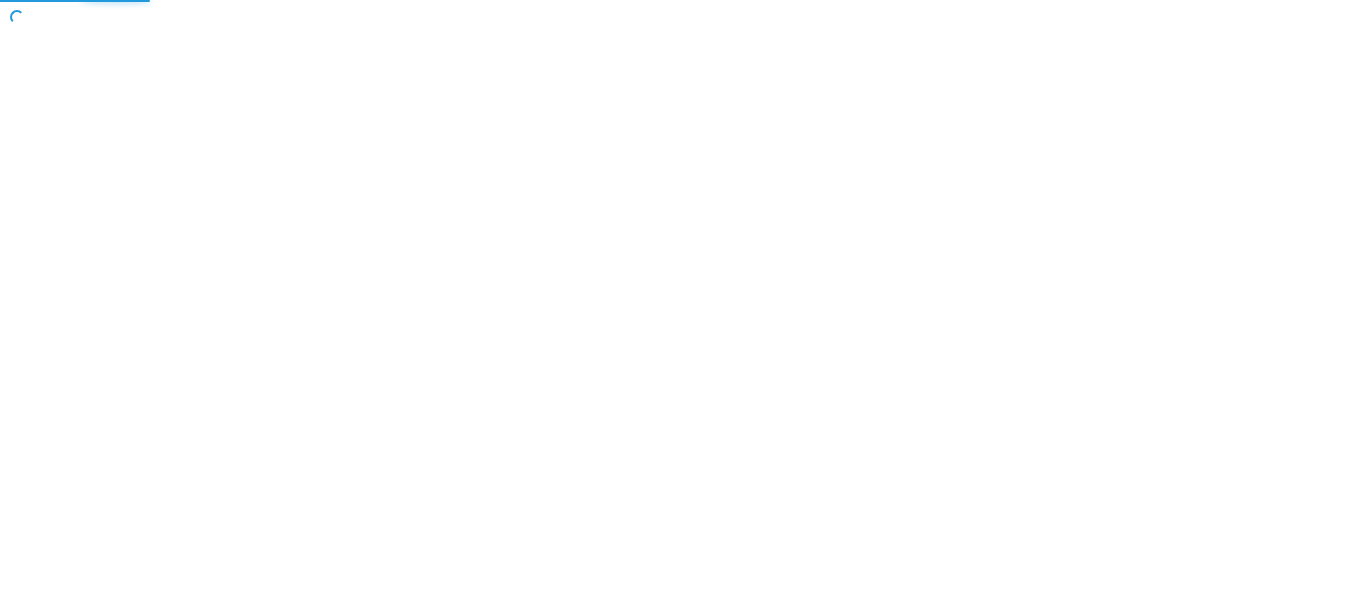 scroll, scrollTop: 0, scrollLeft: 0, axis: both 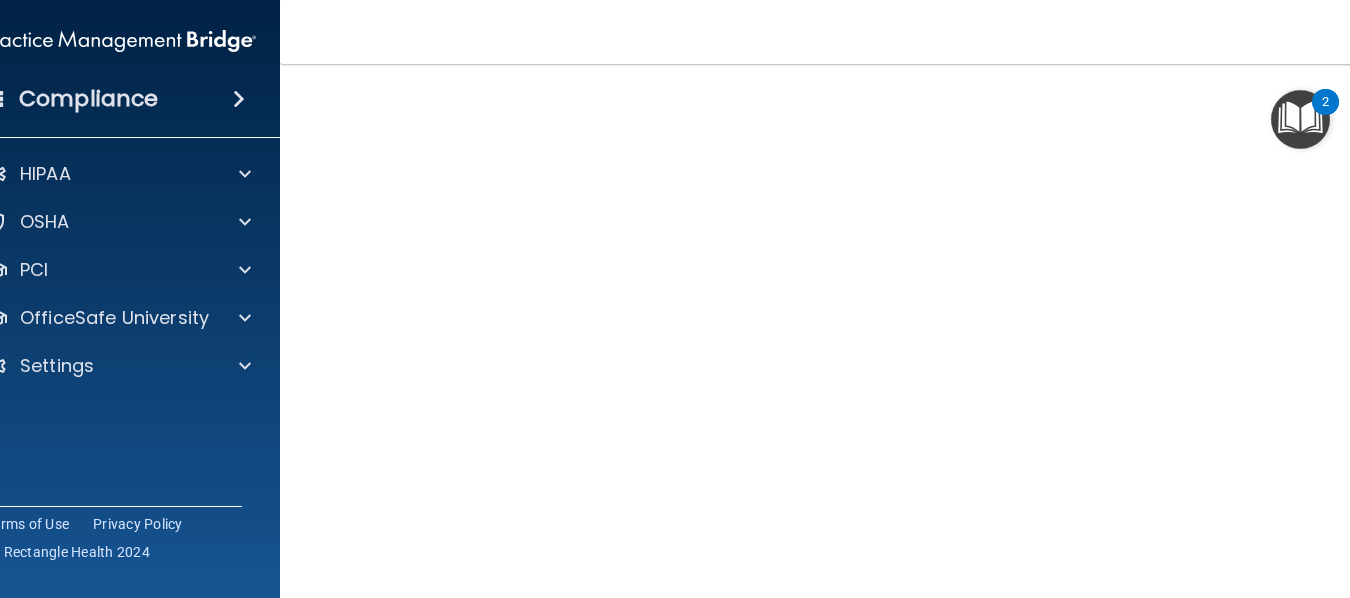 click on "Toggle navigation                                                                                                     [FIRST] [LAST]   [EMAIL]                            Manage My Enterprise              [FIRST] [LAST] D. D. S. PC     Manage My Location" at bounding box center (835, 32) 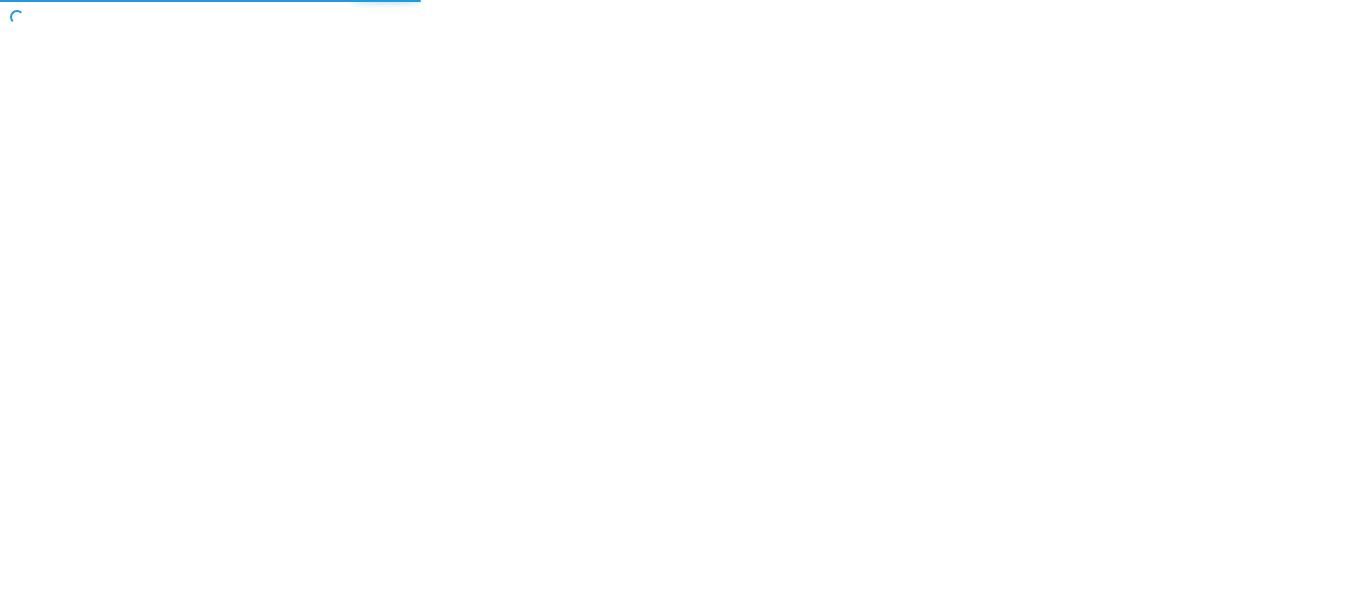 scroll, scrollTop: 0, scrollLeft: 0, axis: both 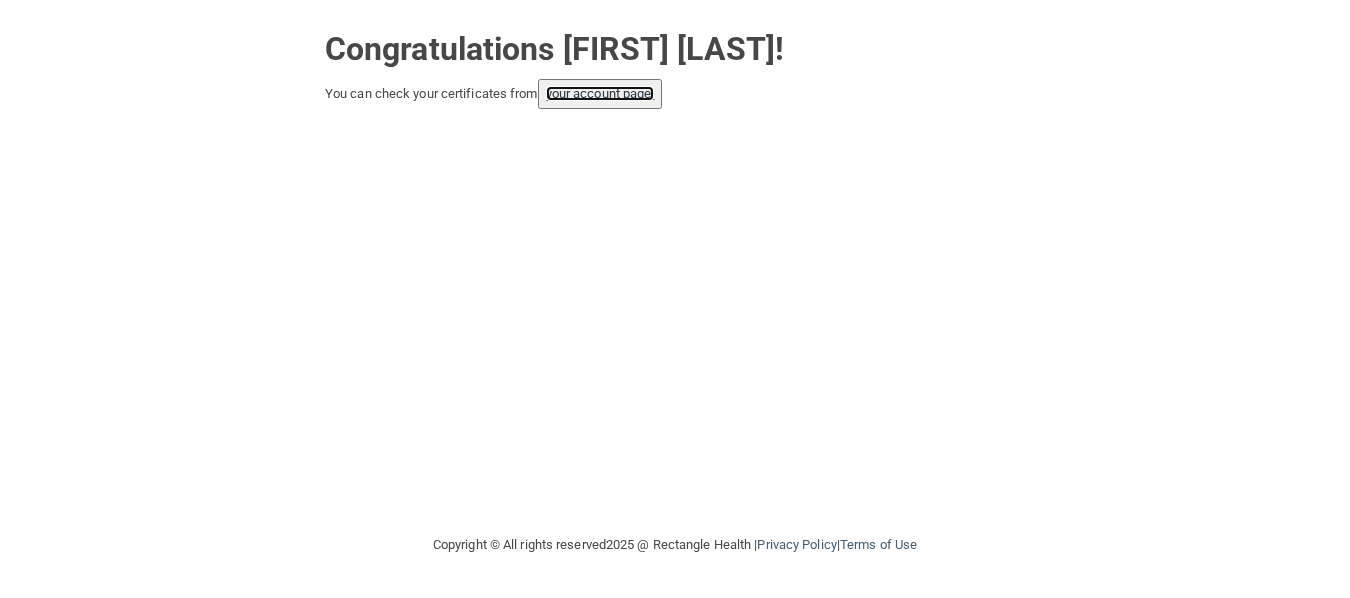 click on "your account page!" at bounding box center [600, 93] 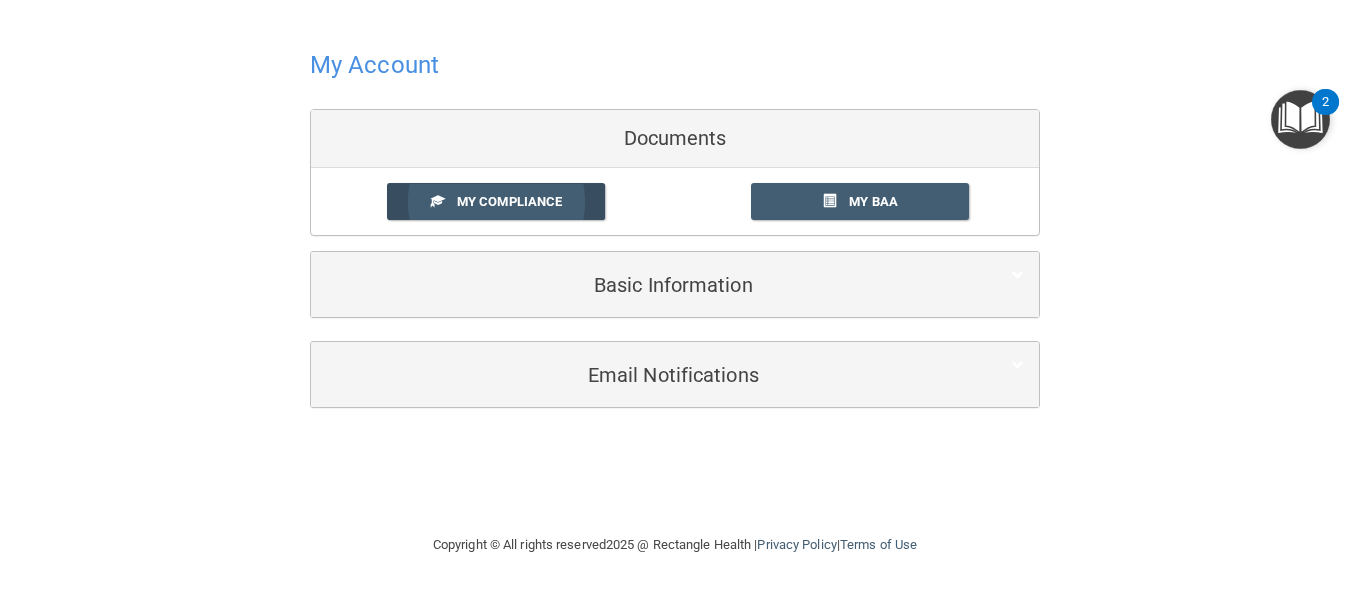 click on "My Compliance" at bounding box center (509, 201) 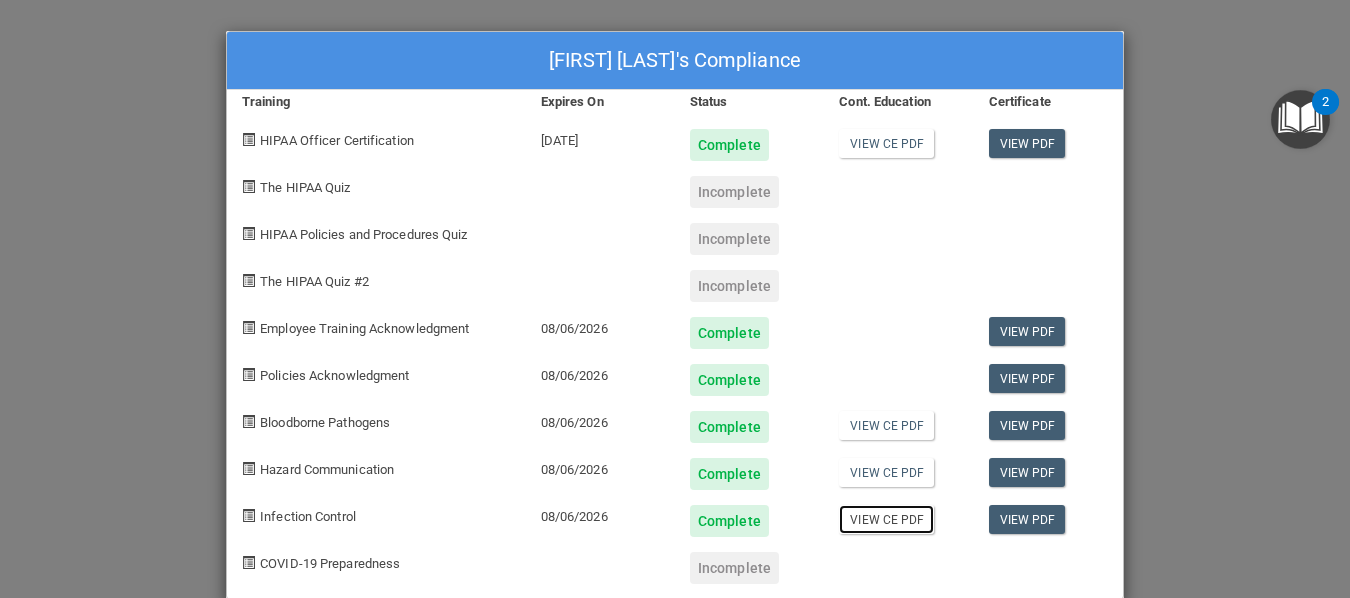 click on "View CE PDF" at bounding box center (886, 519) 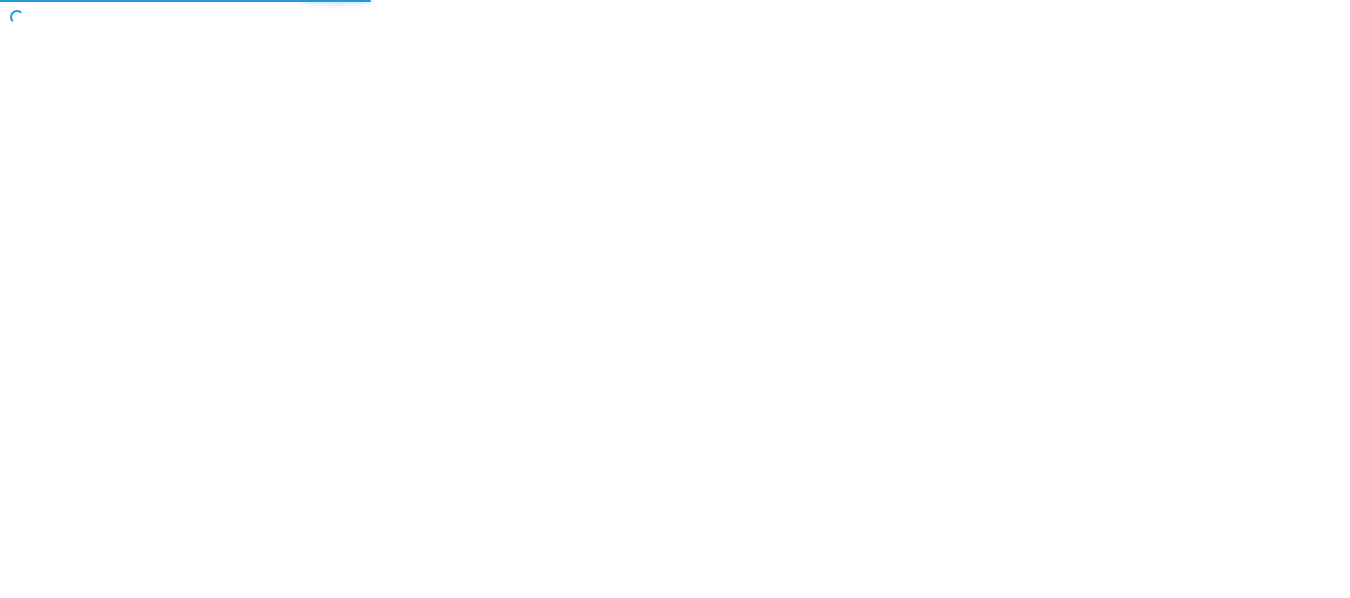 scroll, scrollTop: 0, scrollLeft: 0, axis: both 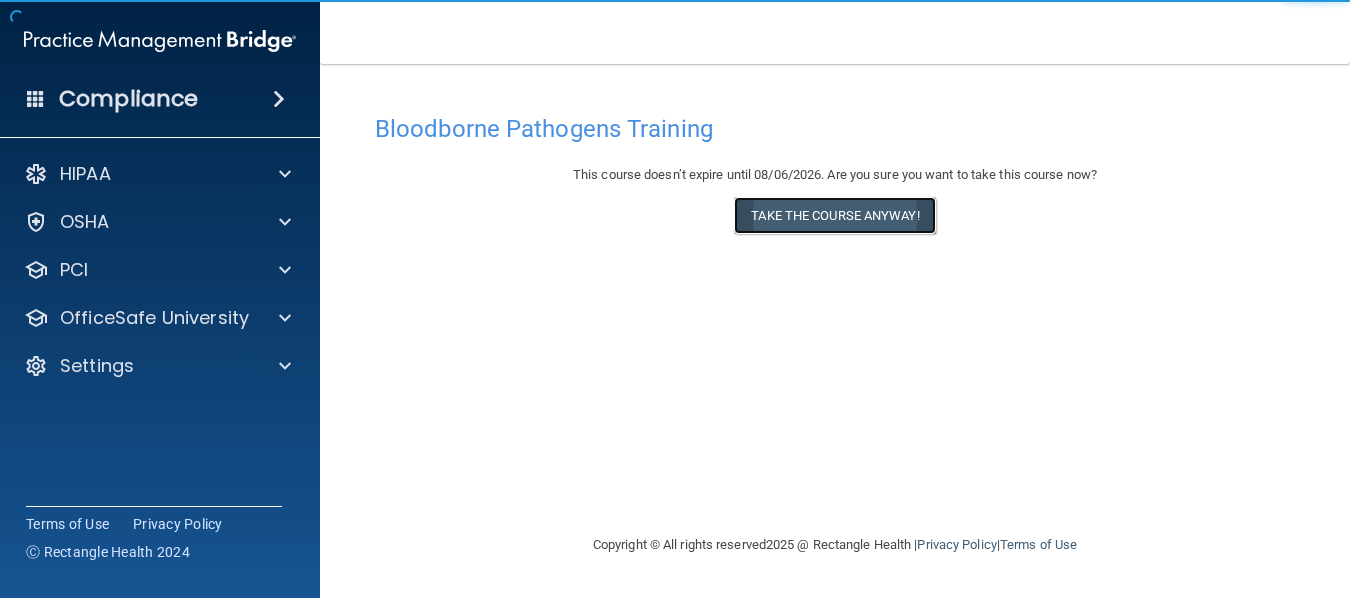 click on "Take the course anyway!" at bounding box center (834, 215) 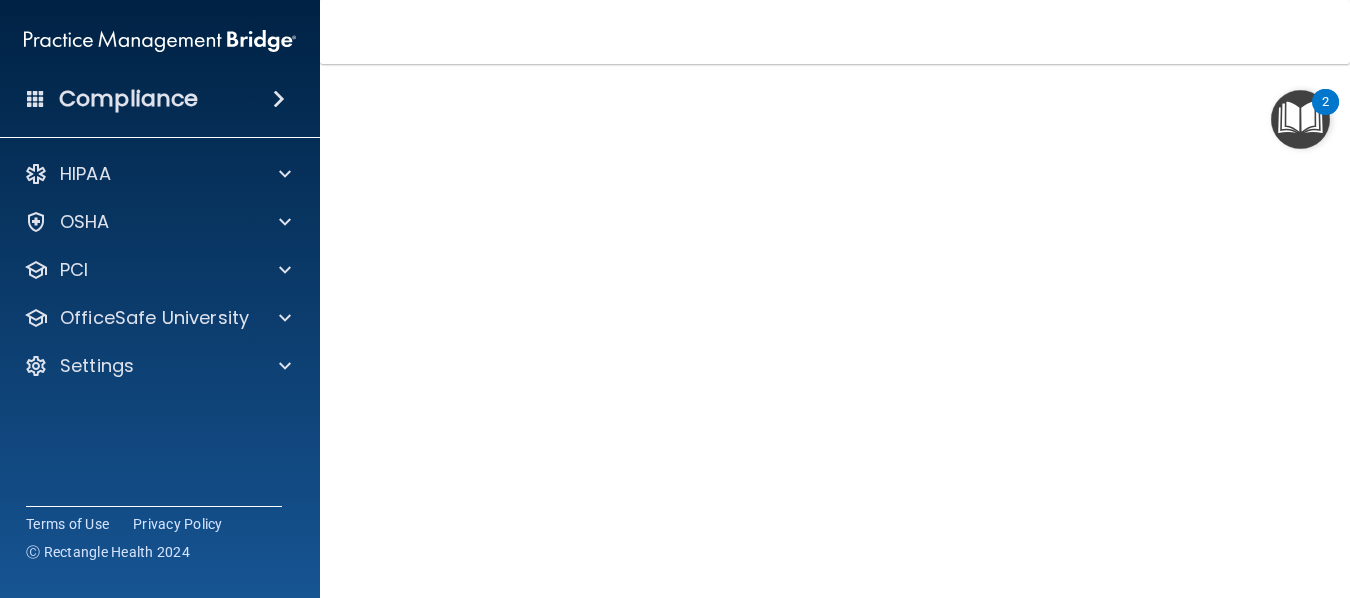 scroll, scrollTop: 105, scrollLeft: 0, axis: vertical 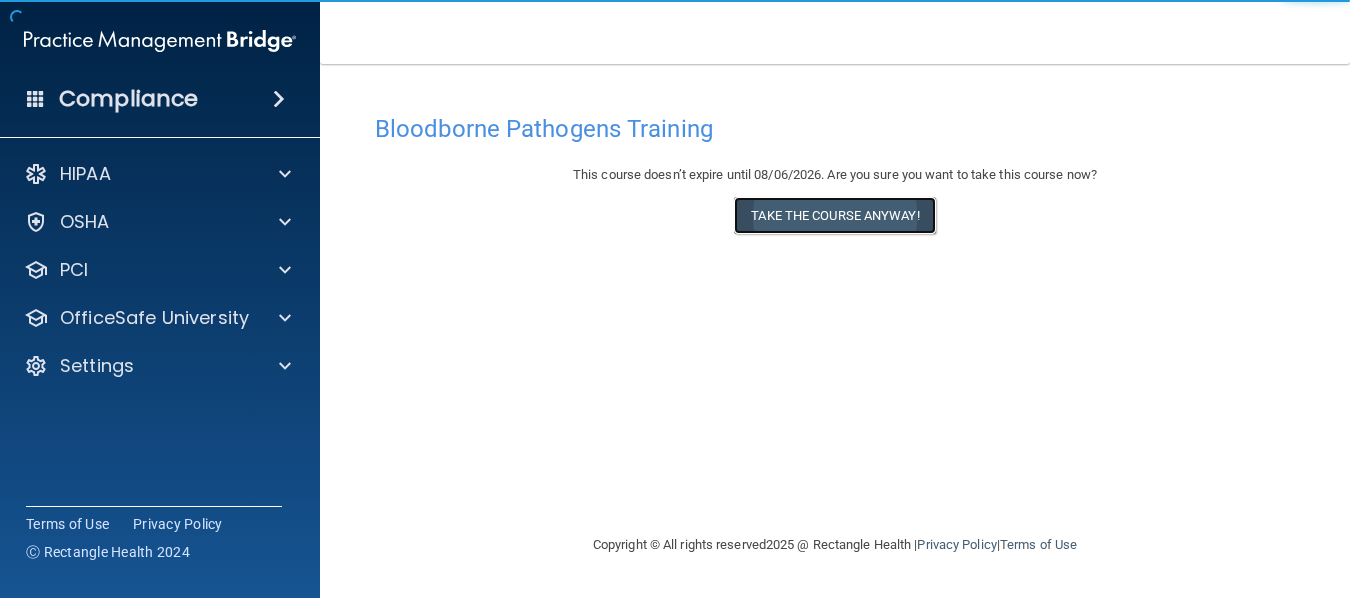 click on "Take the course anyway!" at bounding box center (834, 215) 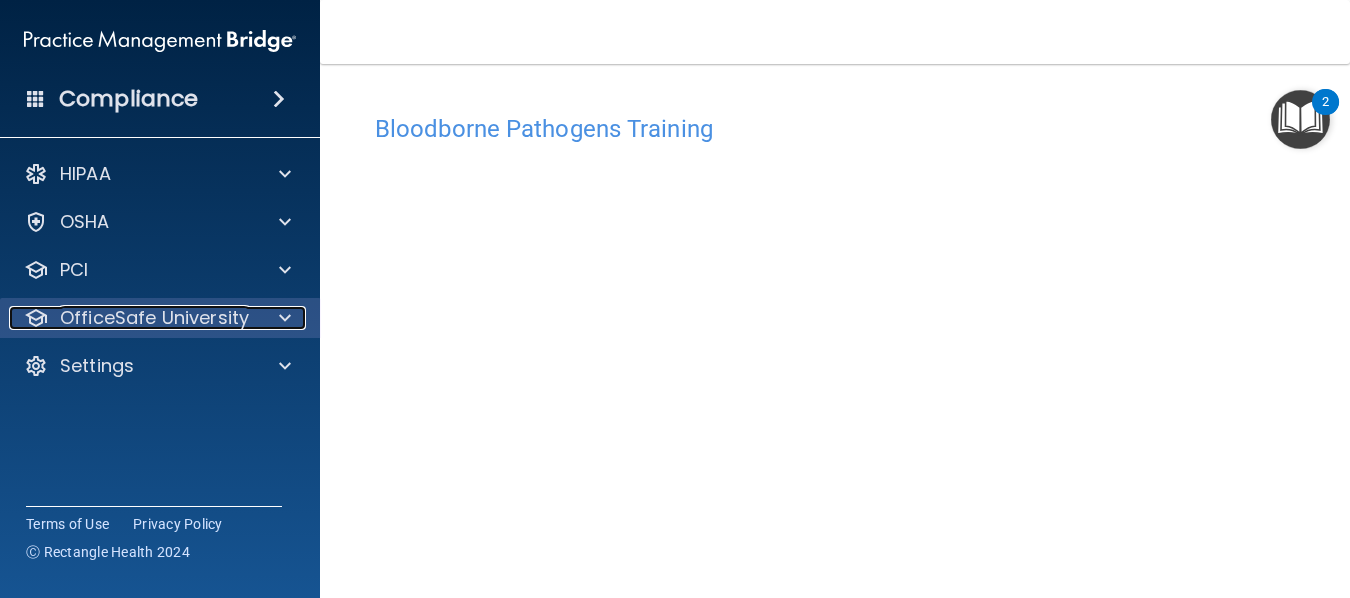 click at bounding box center (285, 318) 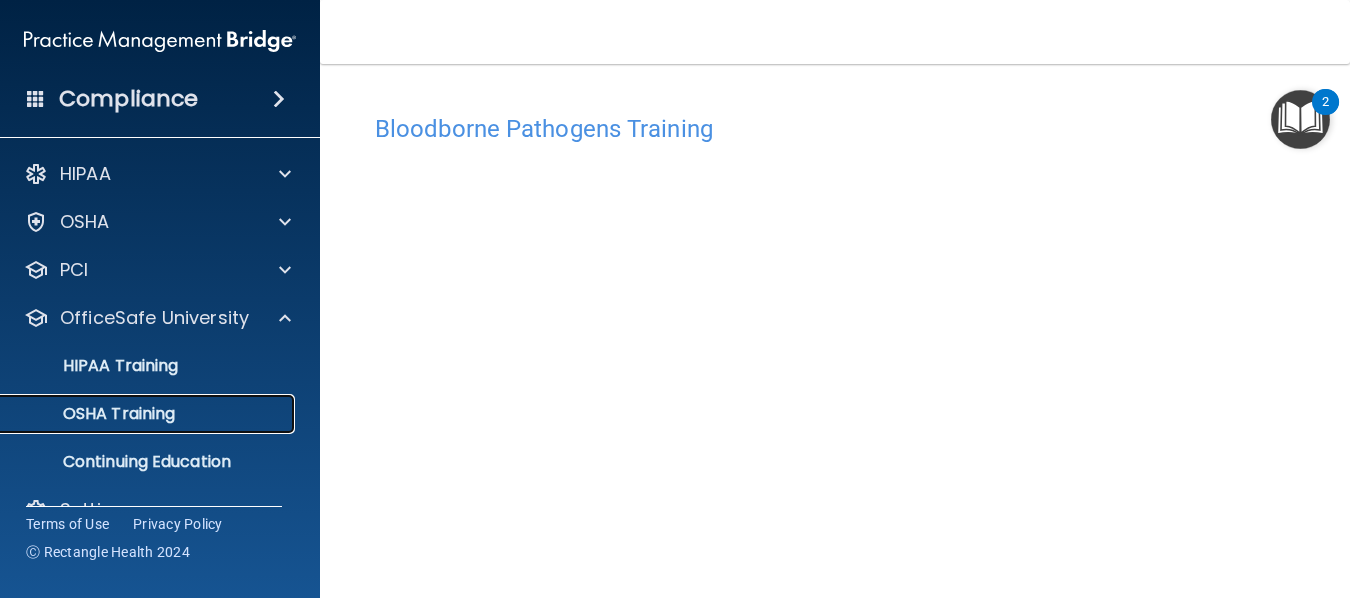 click on "OSHA Training" at bounding box center (94, 414) 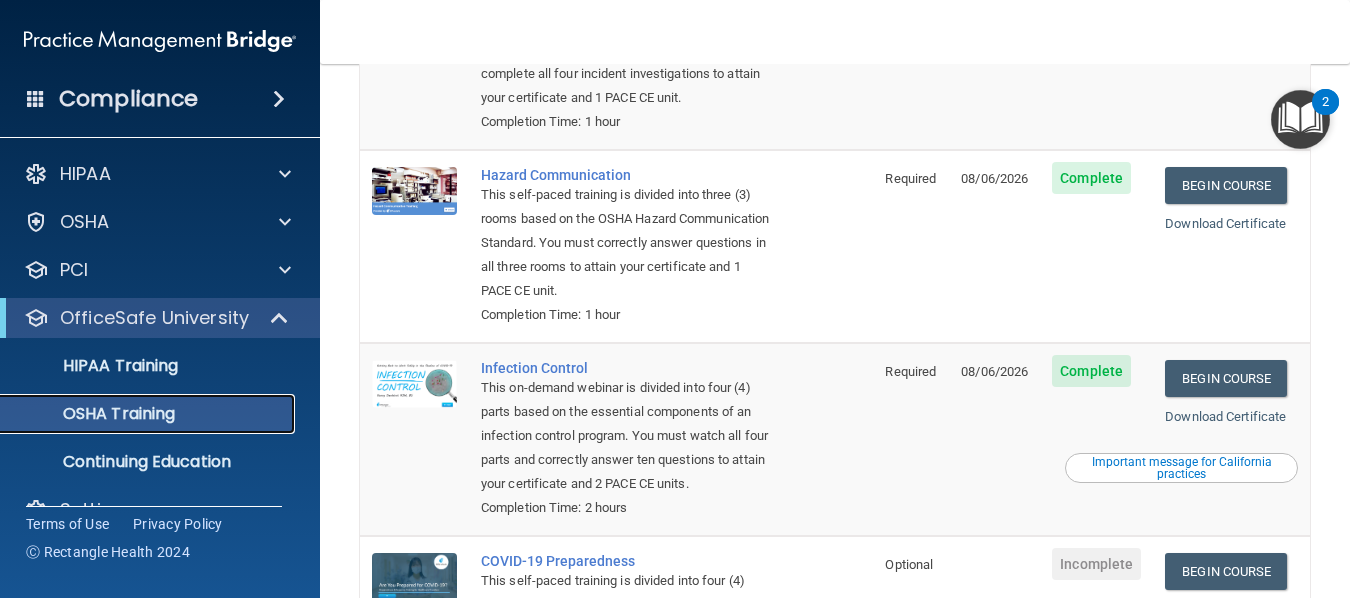scroll, scrollTop: 300, scrollLeft: 0, axis: vertical 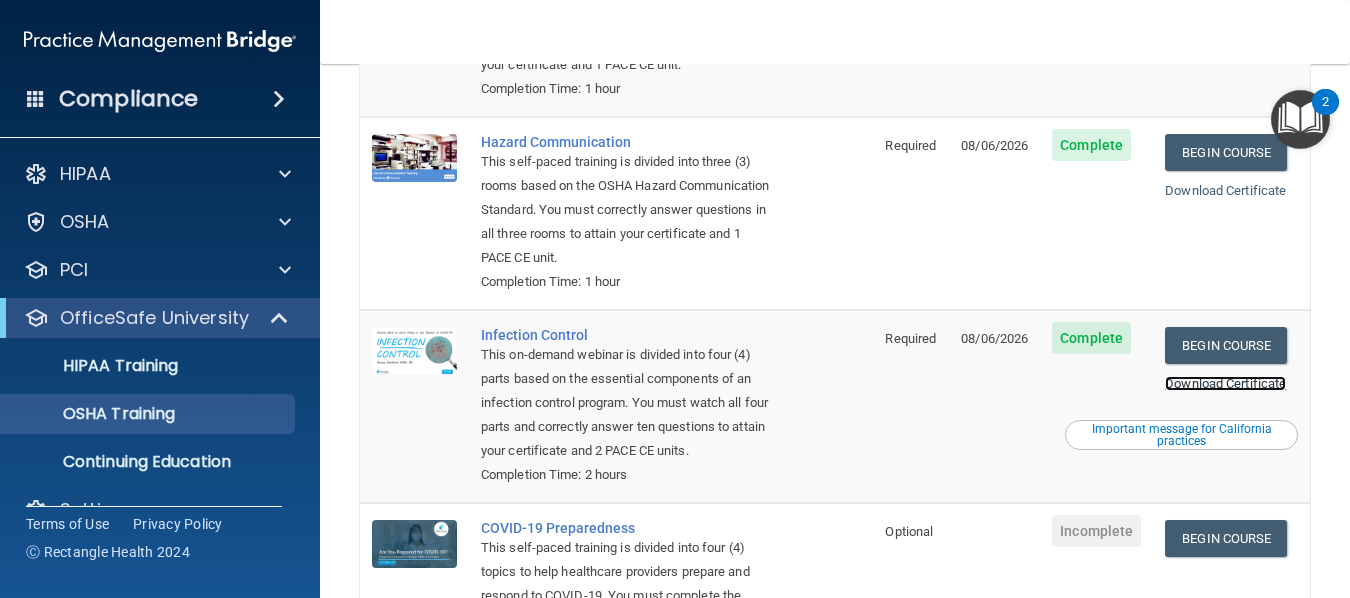 click on "Download Certificate" at bounding box center [1225, 383] 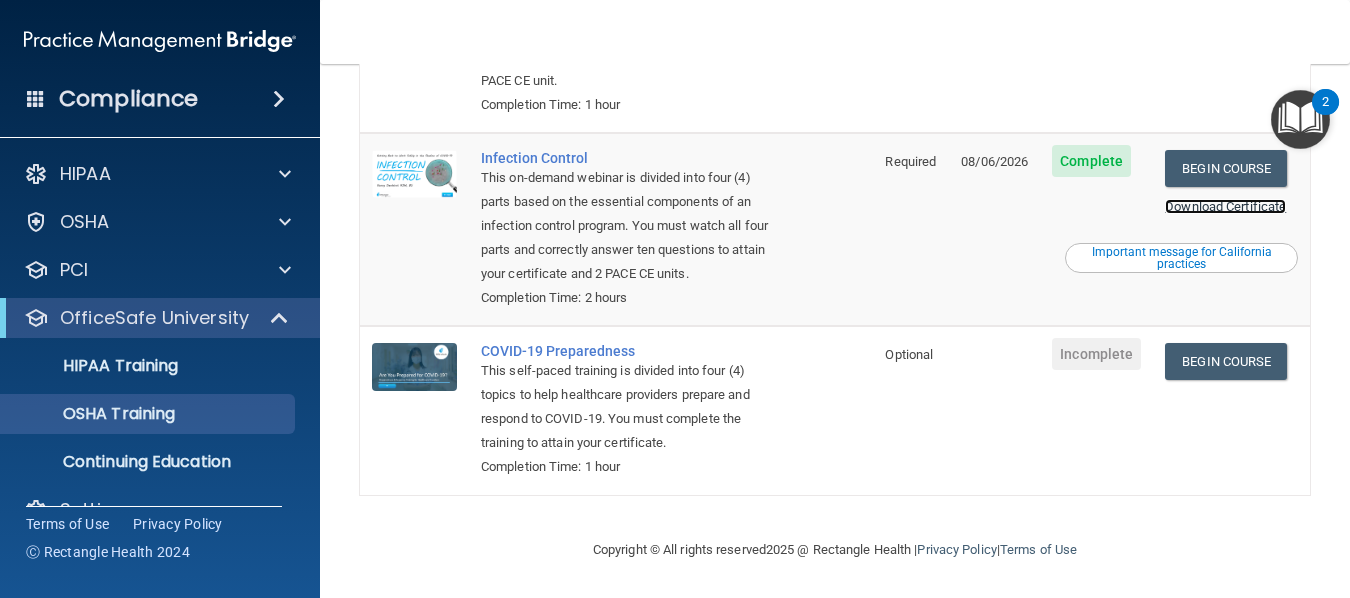 scroll, scrollTop: 506, scrollLeft: 0, axis: vertical 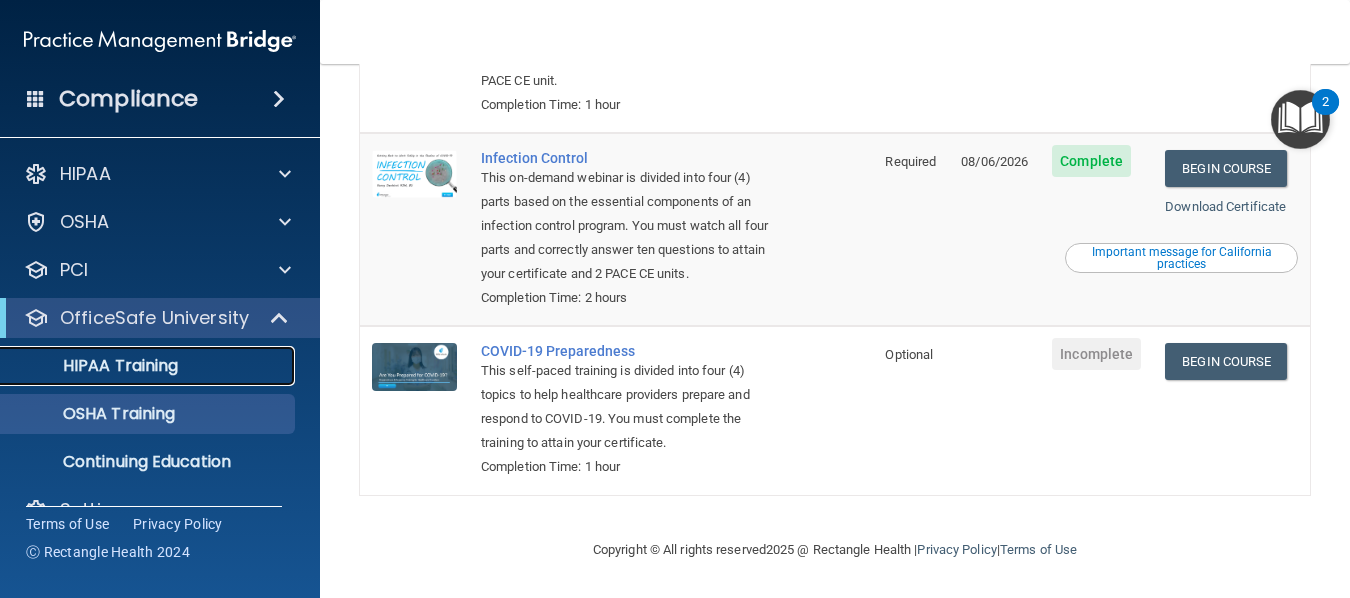 click on "HIPAA Training" at bounding box center (95, 366) 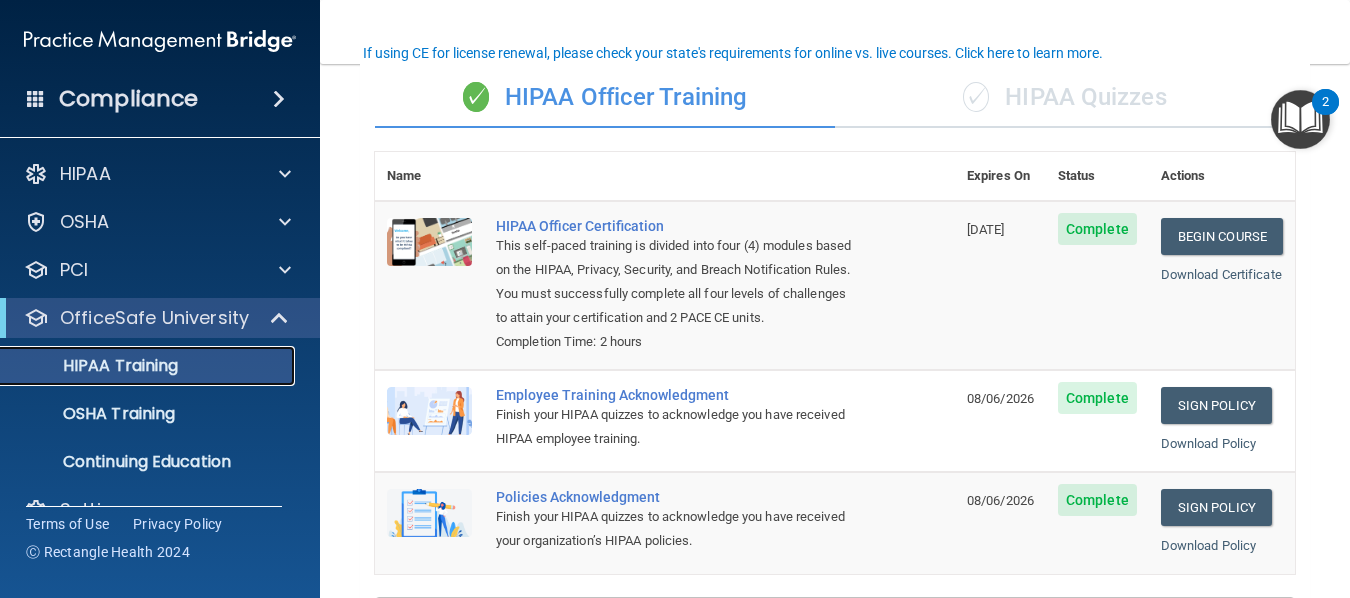 scroll, scrollTop: 396, scrollLeft: 0, axis: vertical 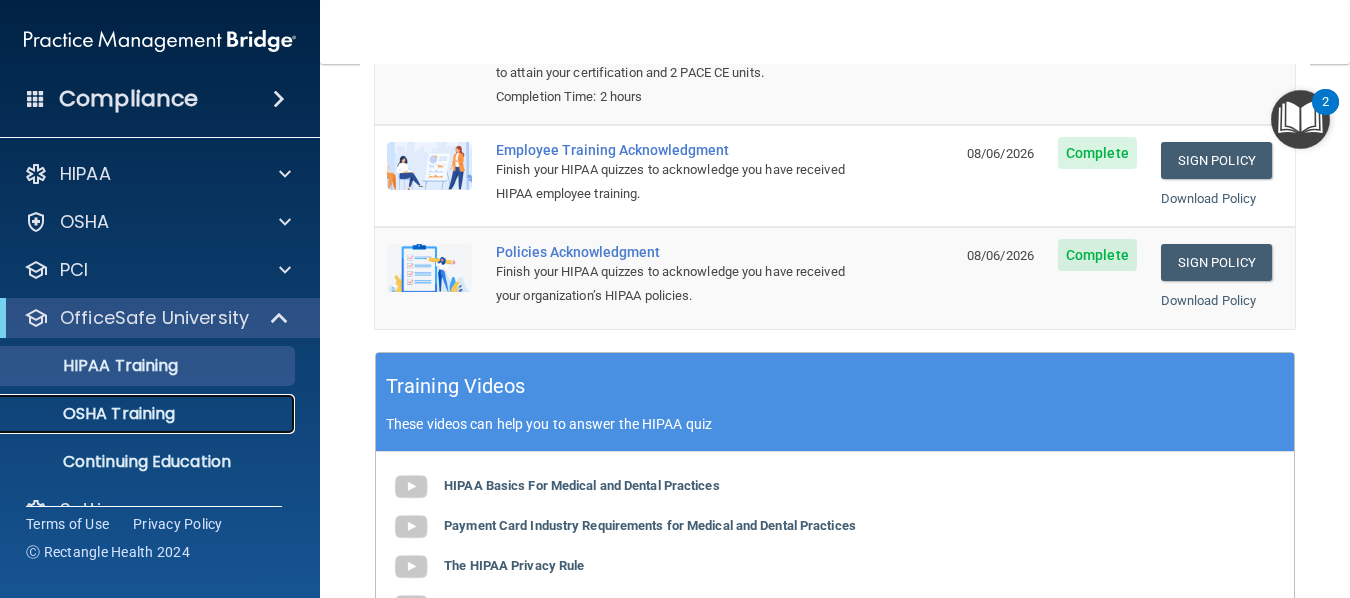click on "OSHA Training" at bounding box center [94, 414] 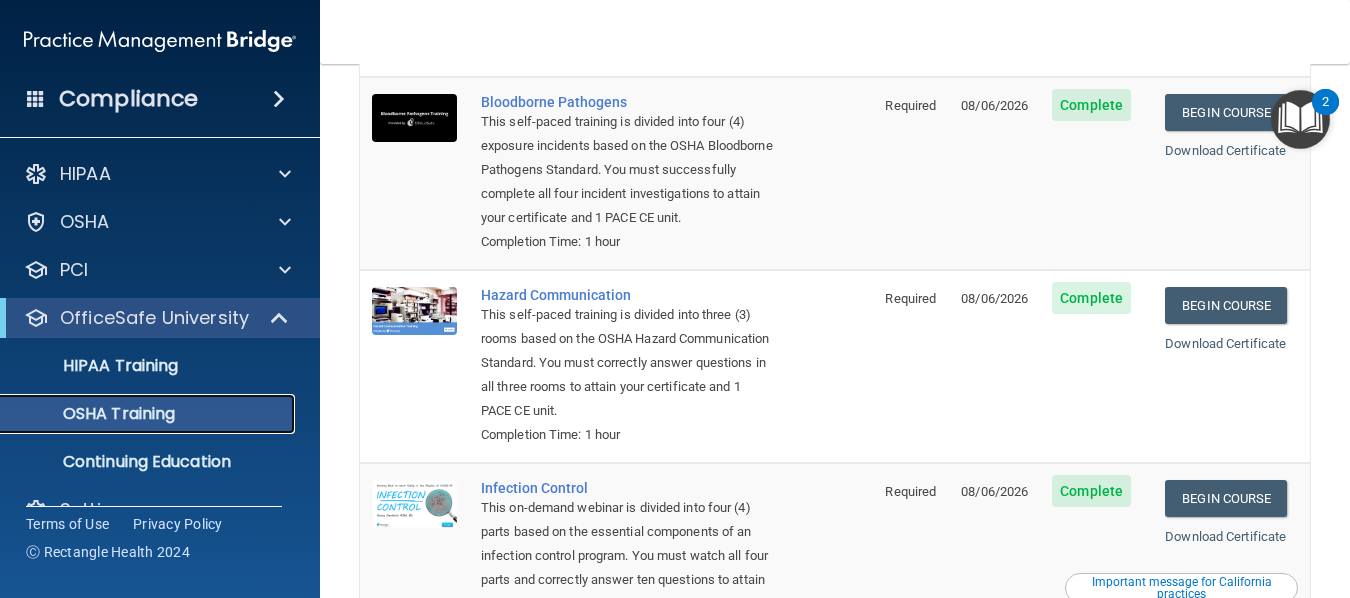 scroll, scrollTop: 100, scrollLeft: 0, axis: vertical 